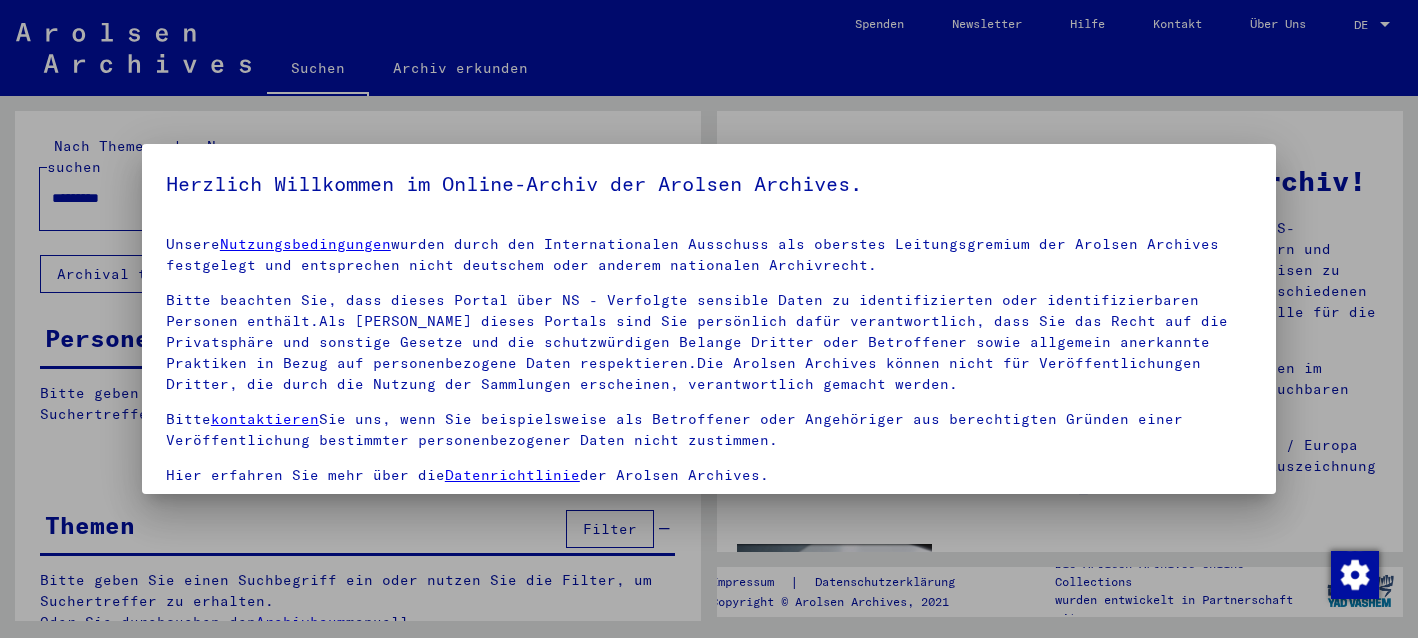 scroll, scrollTop: 0, scrollLeft: 0, axis: both 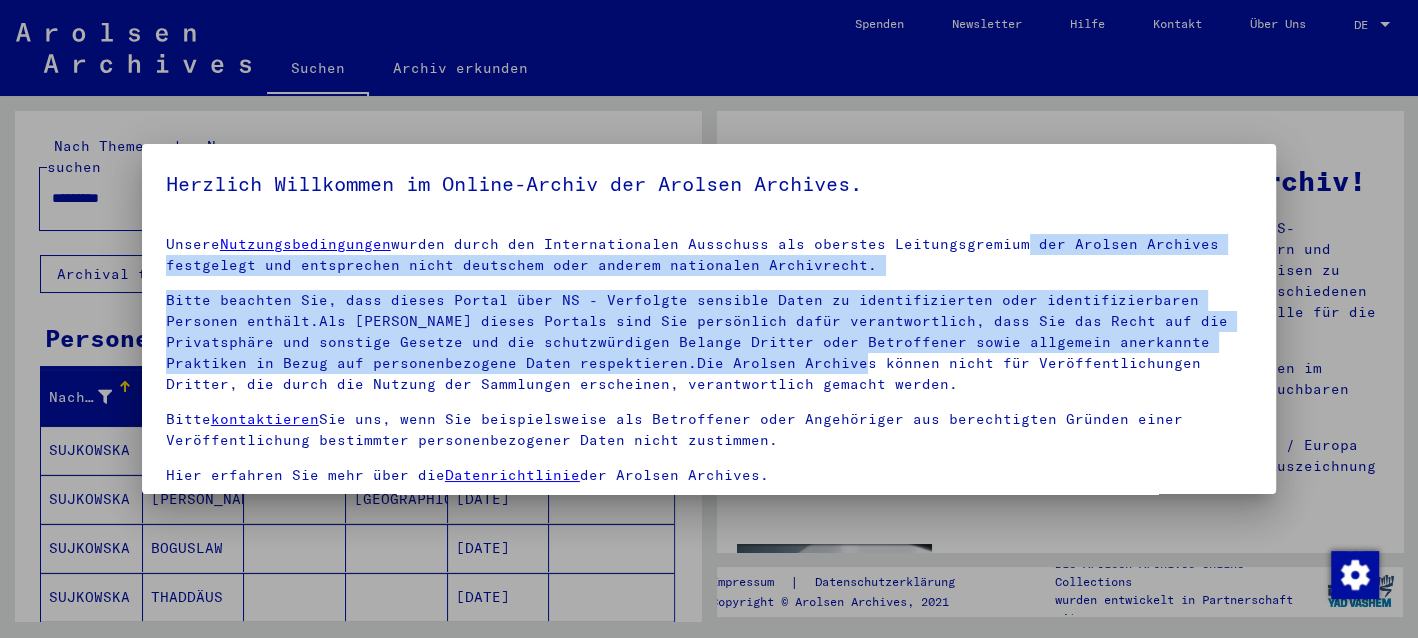 drag, startPoint x: 1008, startPoint y: 252, endPoint x: 925, endPoint y: 395, distance: 165.34207 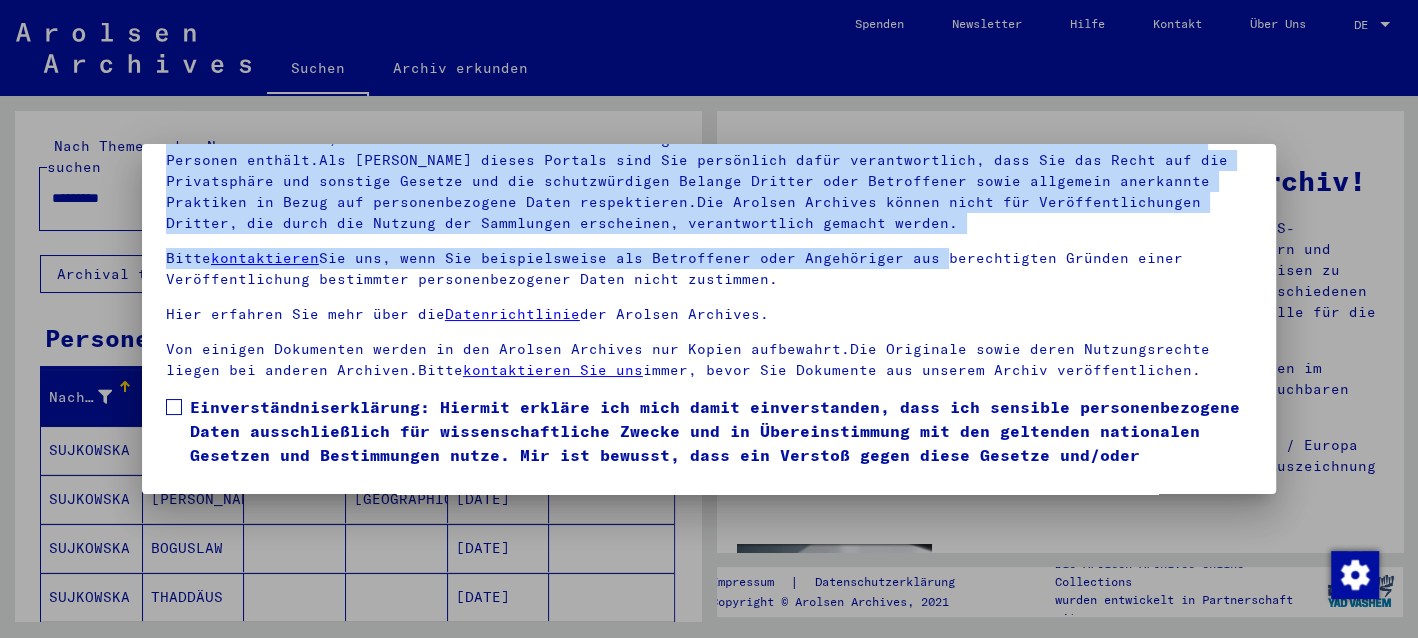 scroll, scrollTop: 163, scrollLeft: 0, axis: vertical 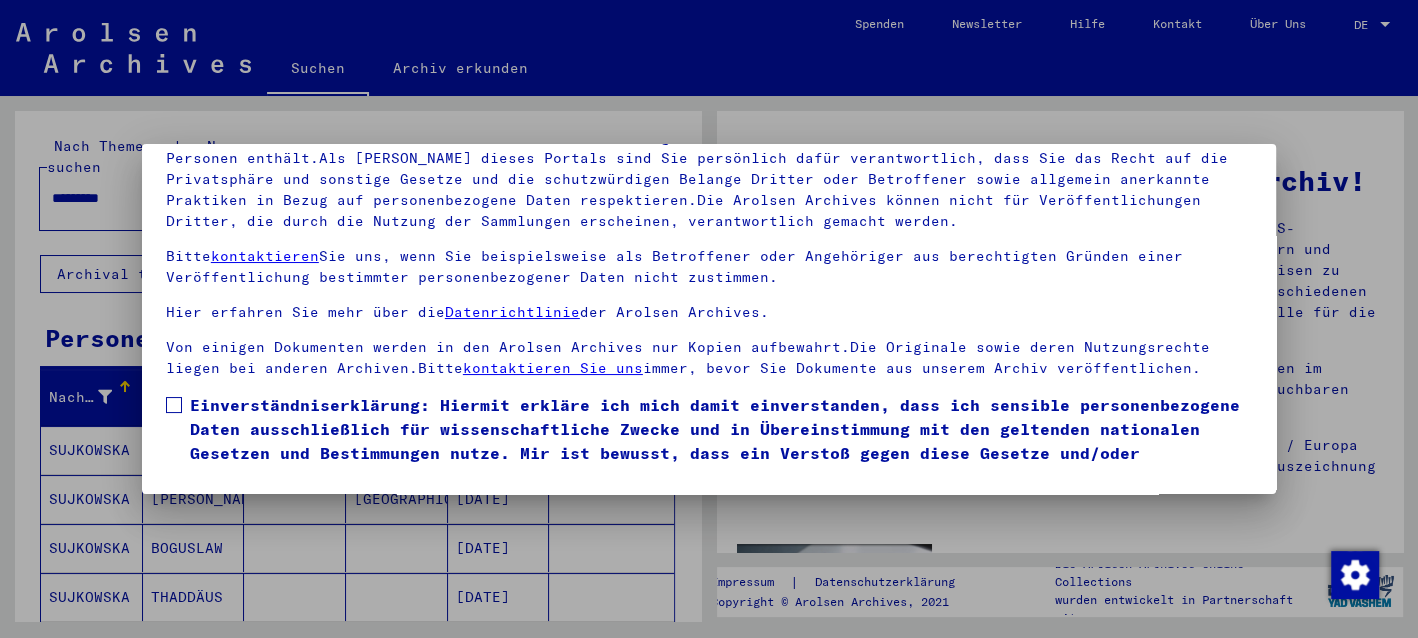 click on "Bitte  kontaktieren  Sie uns, wenn Sie beispielsweise als Betroffener oder Angehöriger aus berechtigten Gründen einer Veröffentlichung bestimmter personenbezogener Daten nicht zustimmen." at bounding box center [709, 267] 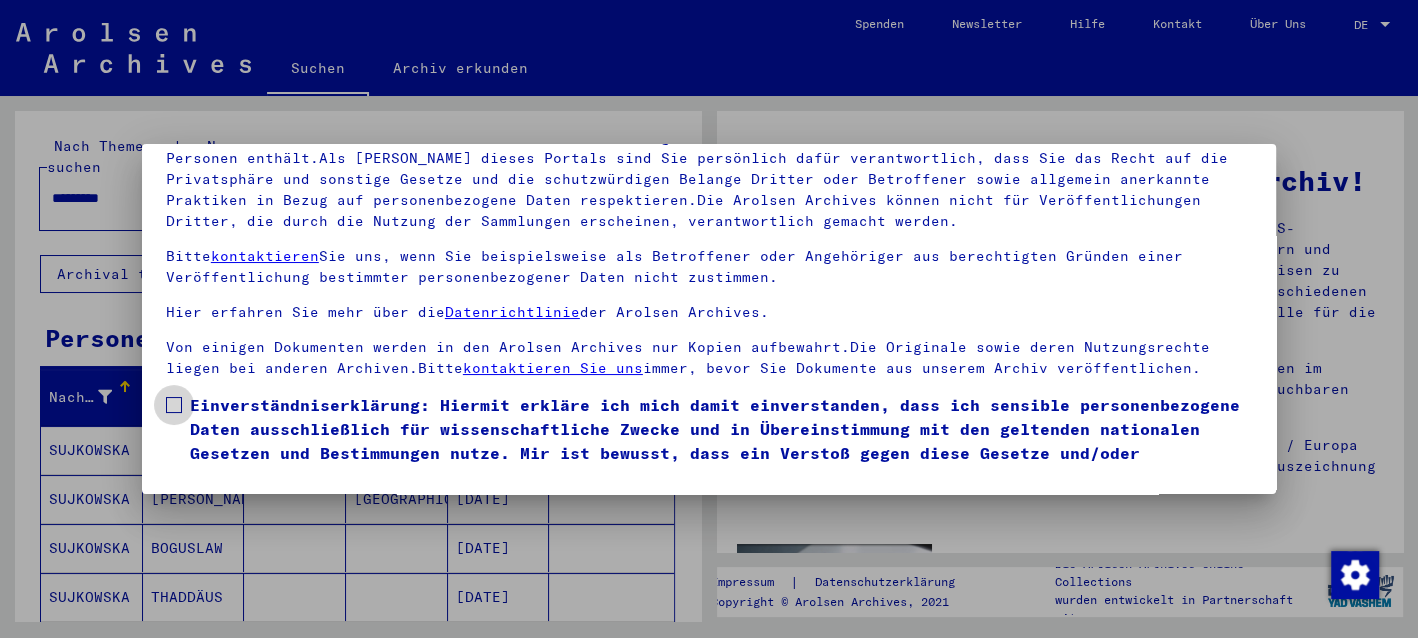 click at bounding box center (174, 405) 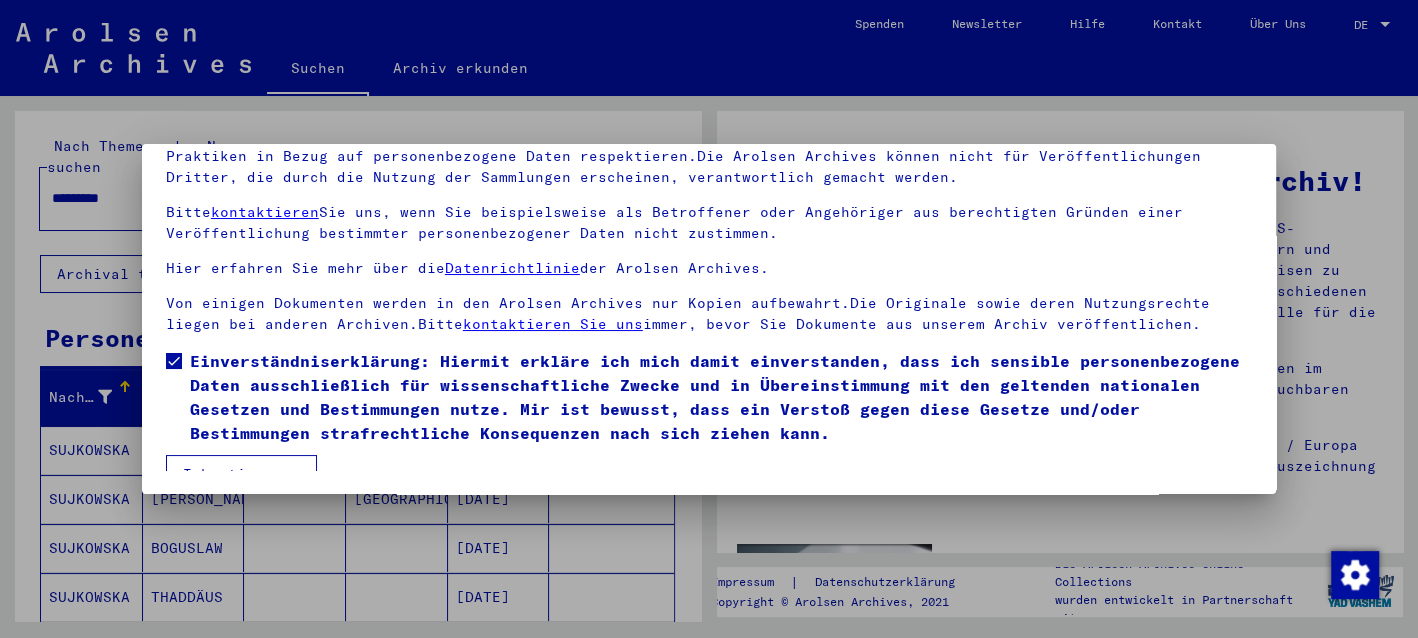 scroll, scrollTop: 64, scrollLeft: 0, axis: vertical 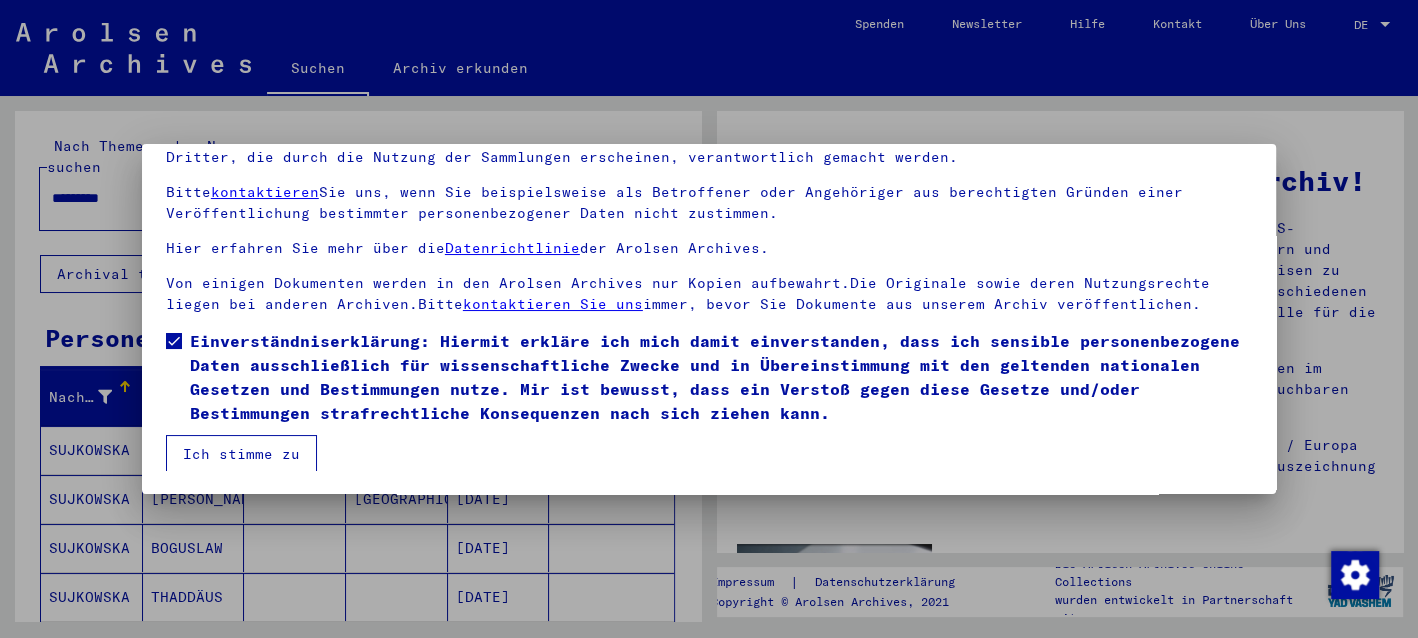 click on "Ich stimme zu" at bounding box center (241, 454) 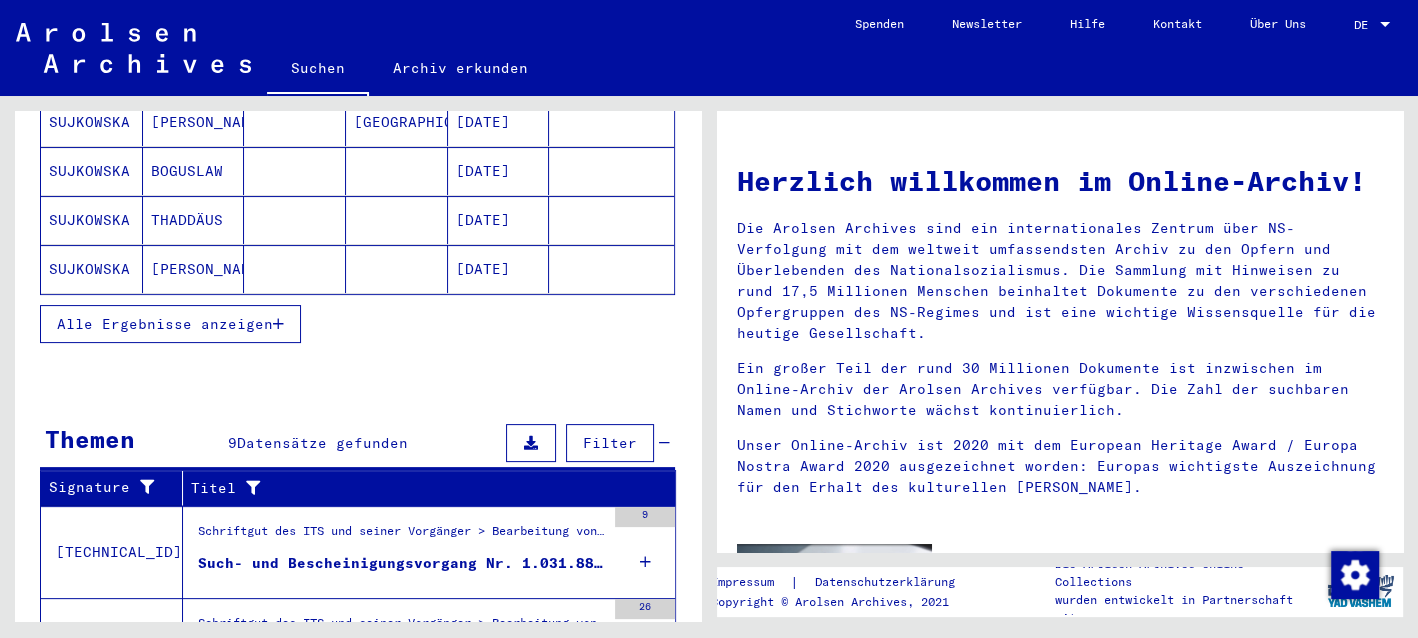 scroll, scrollTop: 374, scrollLeft: 0, axis: vertical 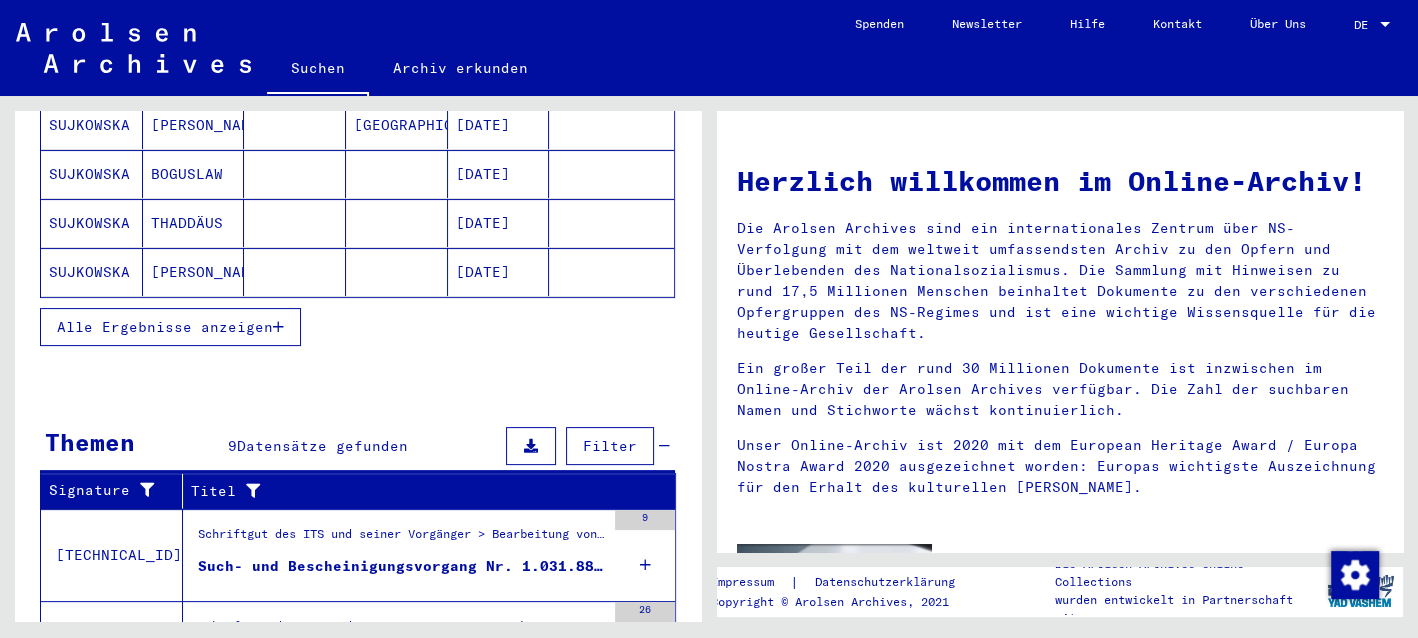 click on "Such- und Bescheinigungsvorgang Nr. 1.031.884 für [PERSON_NAME] geboren [DEMOGRAPHIC_DATA]" at bounding box center [401, 566] 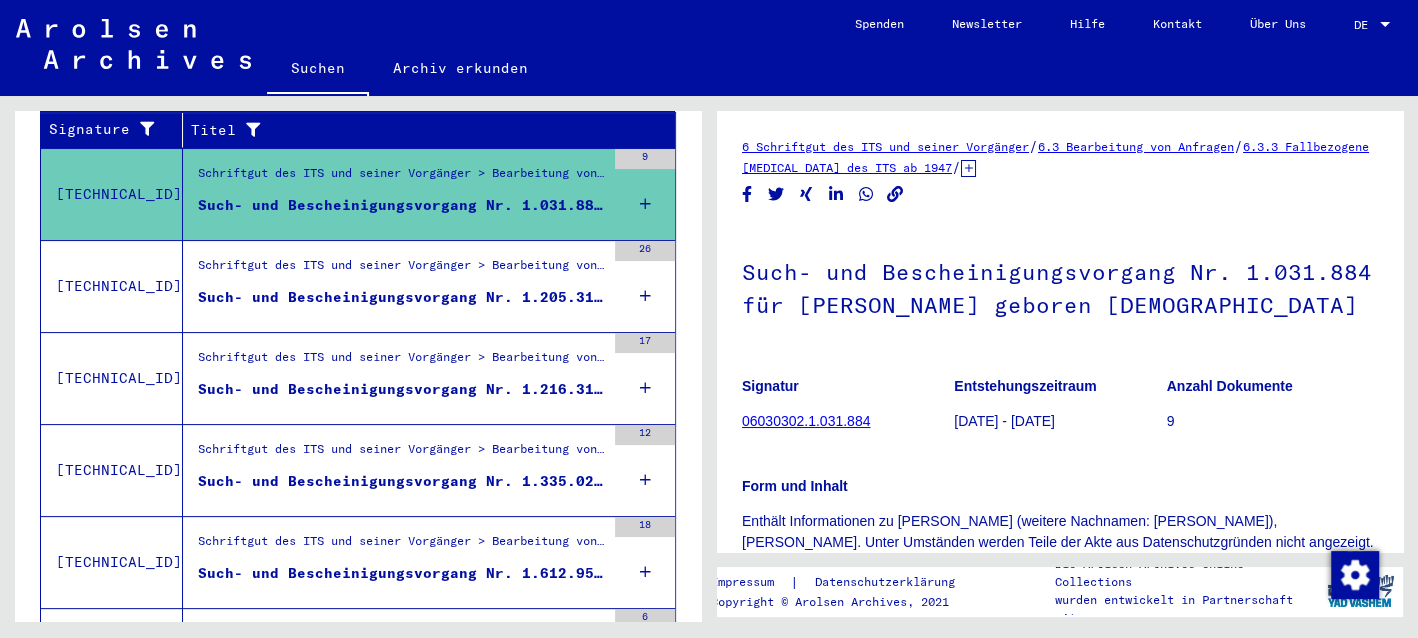 scroll, scrollTop: 0, scrollLeft: 0, axis: both 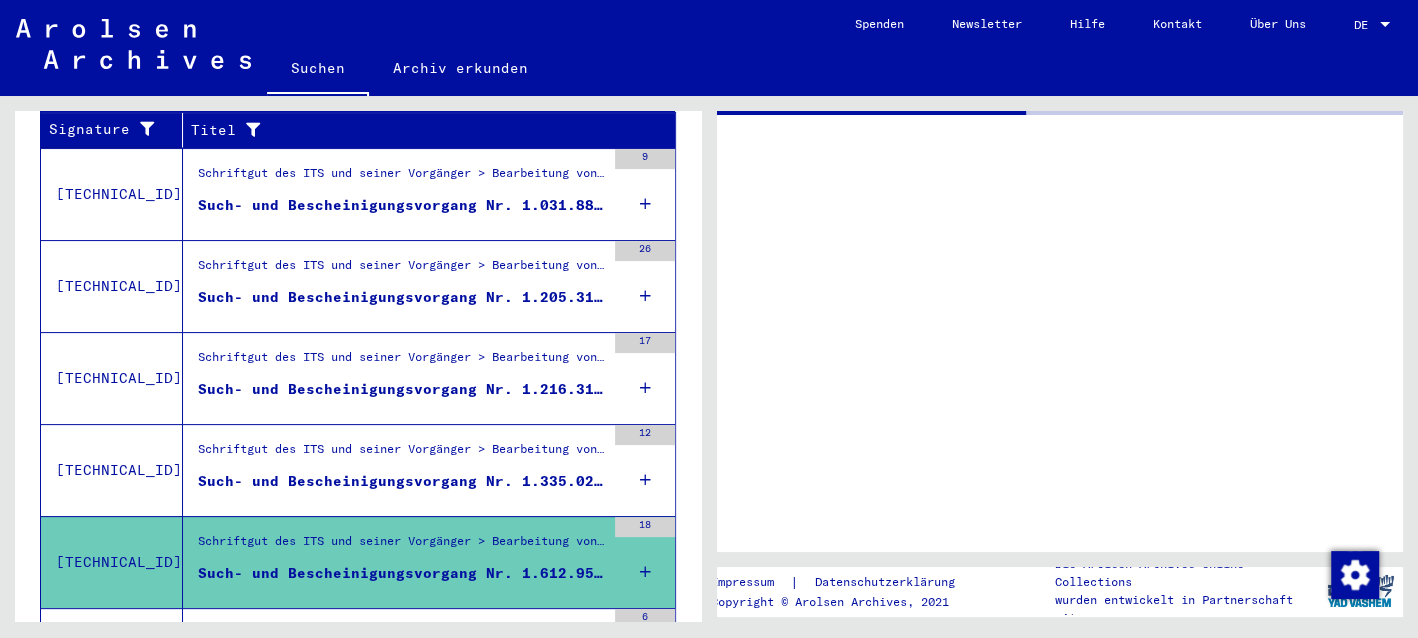 click on "Such- und Bescheinigungsvorgang Nr. 1.612.959 für [PERSON_NAME] geboren [DEMOGRAPHIC_DATA]" at bounding box center [401, 573] 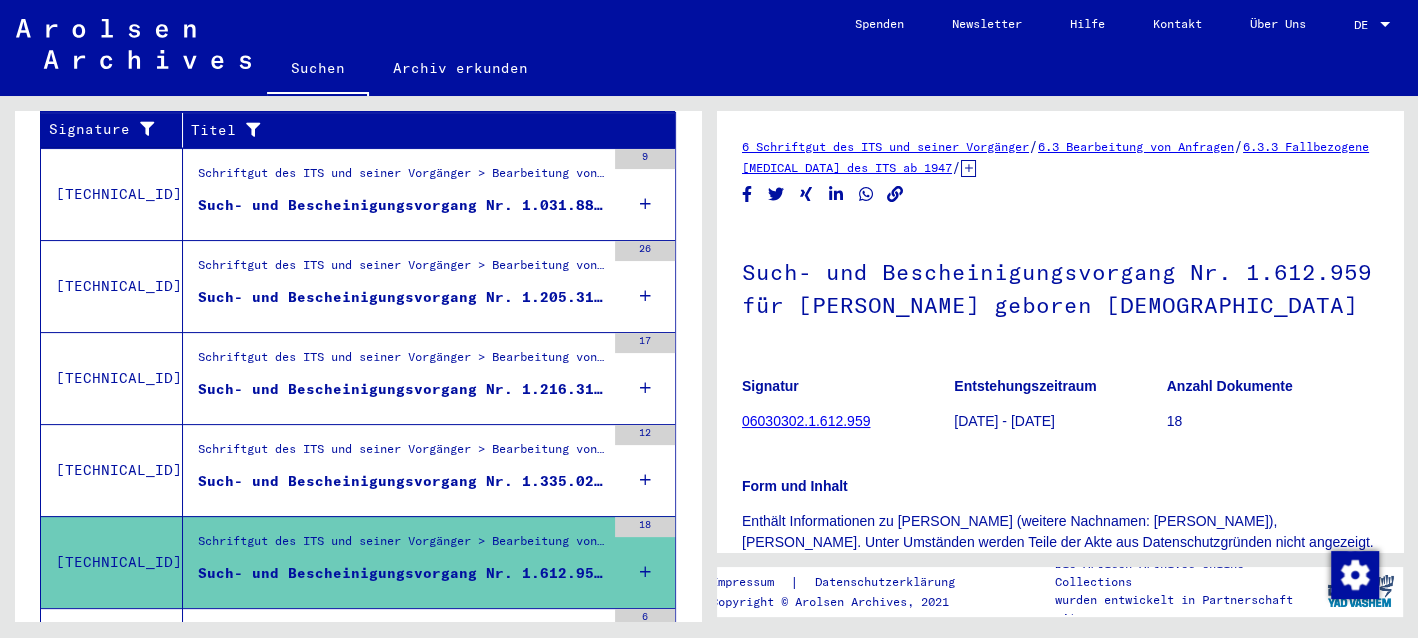 scroll, scrollTop: 0, scrollLeft: 0, axis: both 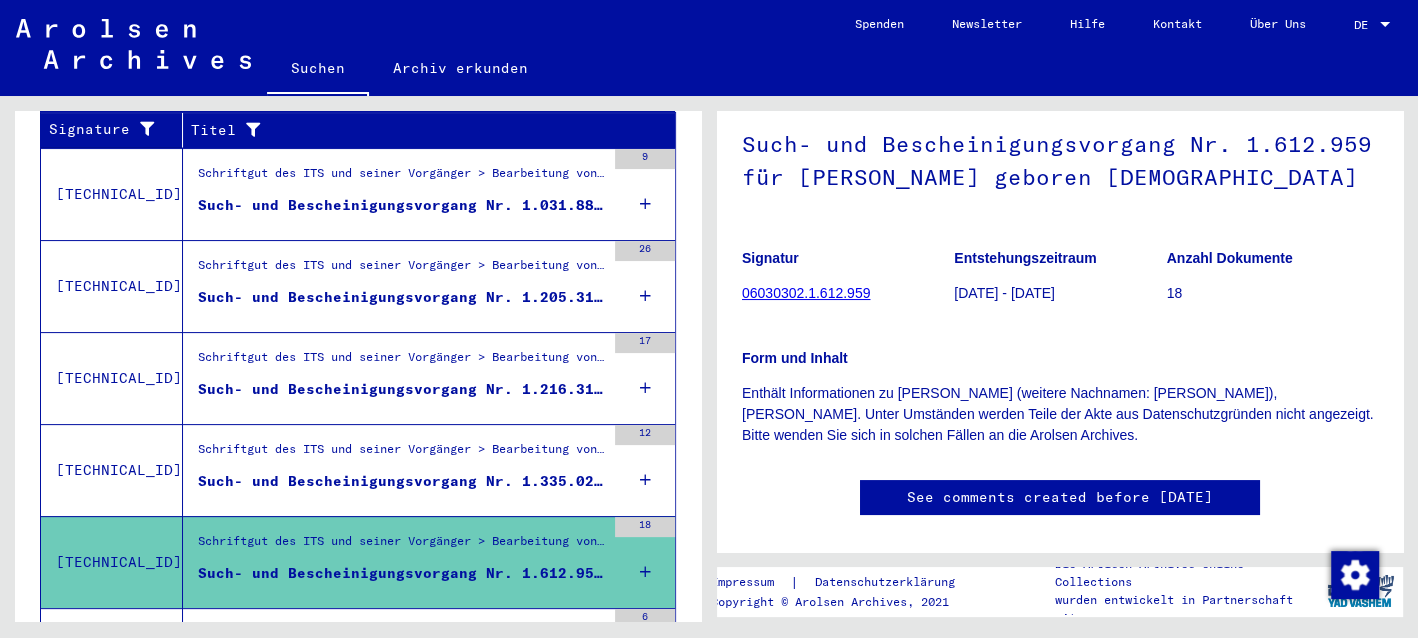 click on "Schriftgut des ITS und seiner Vorgänger > Bearbeitung von Anfragen > Fallbezogene [MEDICAL_DATA] des ITS ab 1947 > T/D-Fallablage > Such- und Bescheinigungsvorgänge mit den (T/D-) Nummern von [PHONE_NUMBER] bis [PHONE_NUMBER] > Such- und Bescheinigungsvorgänge mit den (T/D-) Nummern von [PHONE_NUMBER] bis [PHONE_NUMBER]" at bounding box center [401, 454] 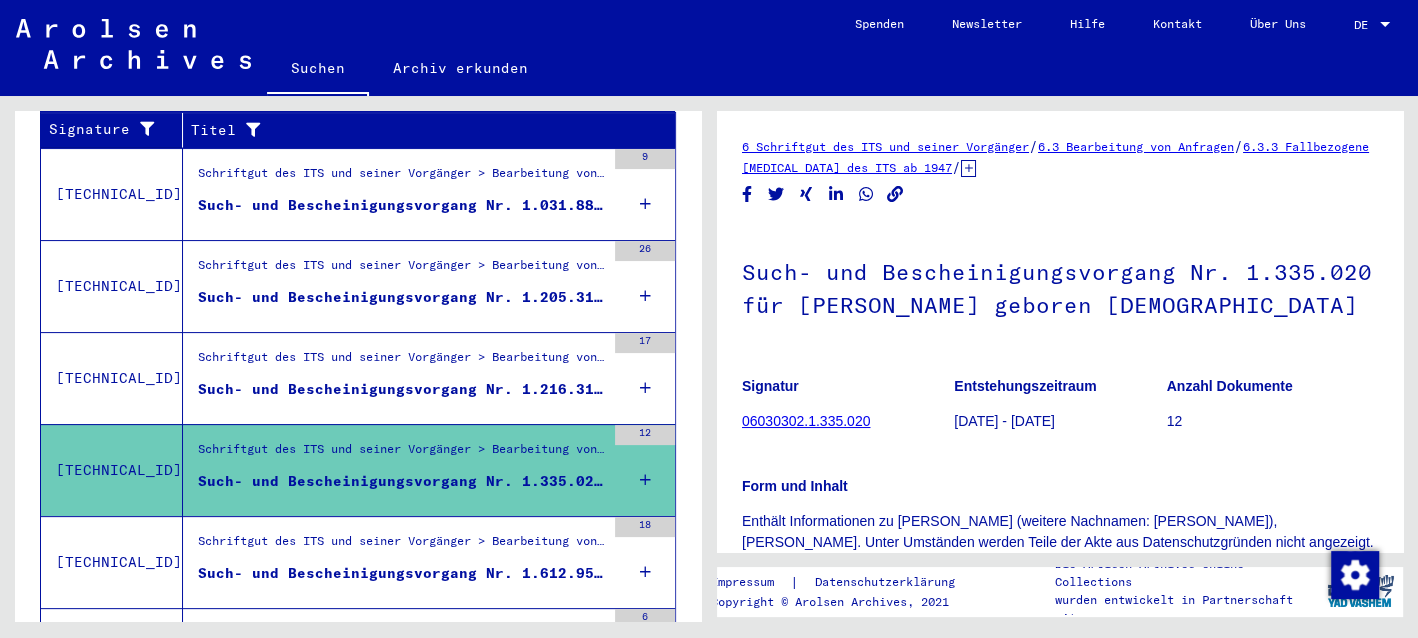 scroll, scrollTop: 0, scrollLeft: 0, axis: both 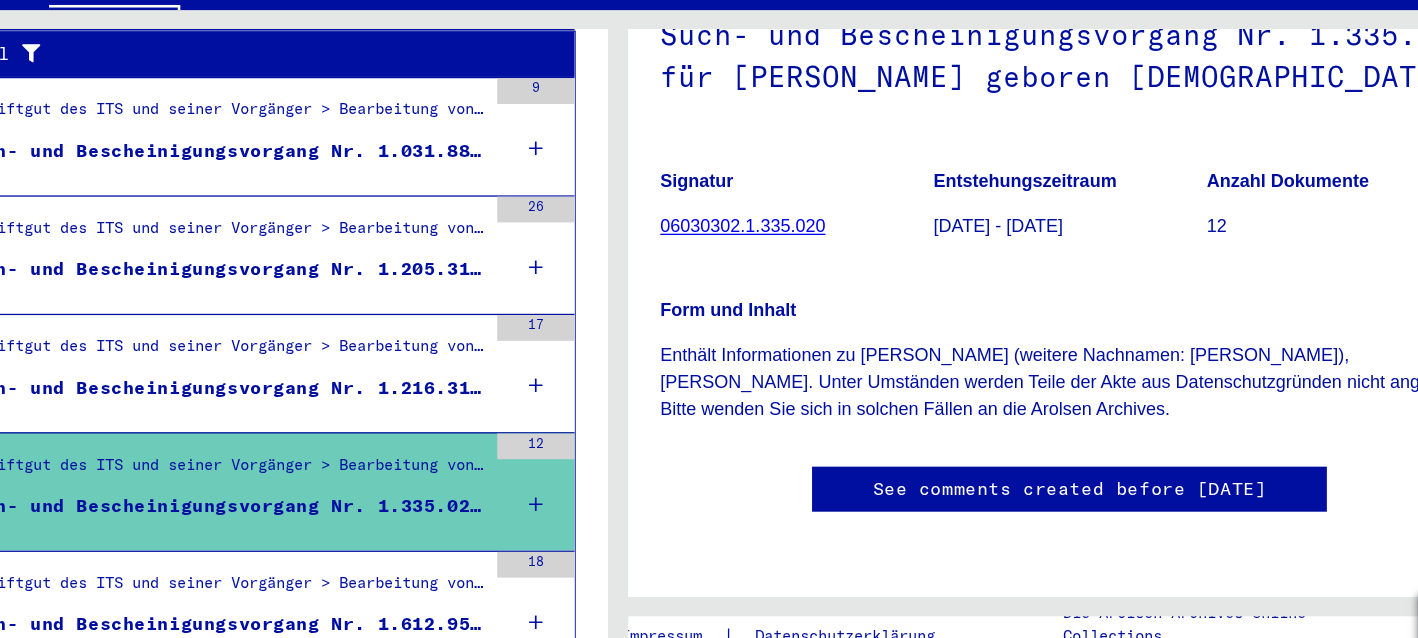 click on "Schriftgut des ITS und seiner Vorgänger > Bearbeitung von Anfragen > Fallbezogene [MEDICAL_DATA] des ITS ab 1947 > T/D-Fallablage > Such- und Bescheinigungsvorgänge mit den (T/D-) Nummern von [PHONE_NUMBER] bis [PHONE_NUMBER] > Such- und Bescheinigungsvorgänge mit den (T/D-) Nummern von [PHONE_NUMBER] bis [PHONE_NUMBER]" at bounding box center [401, 362] 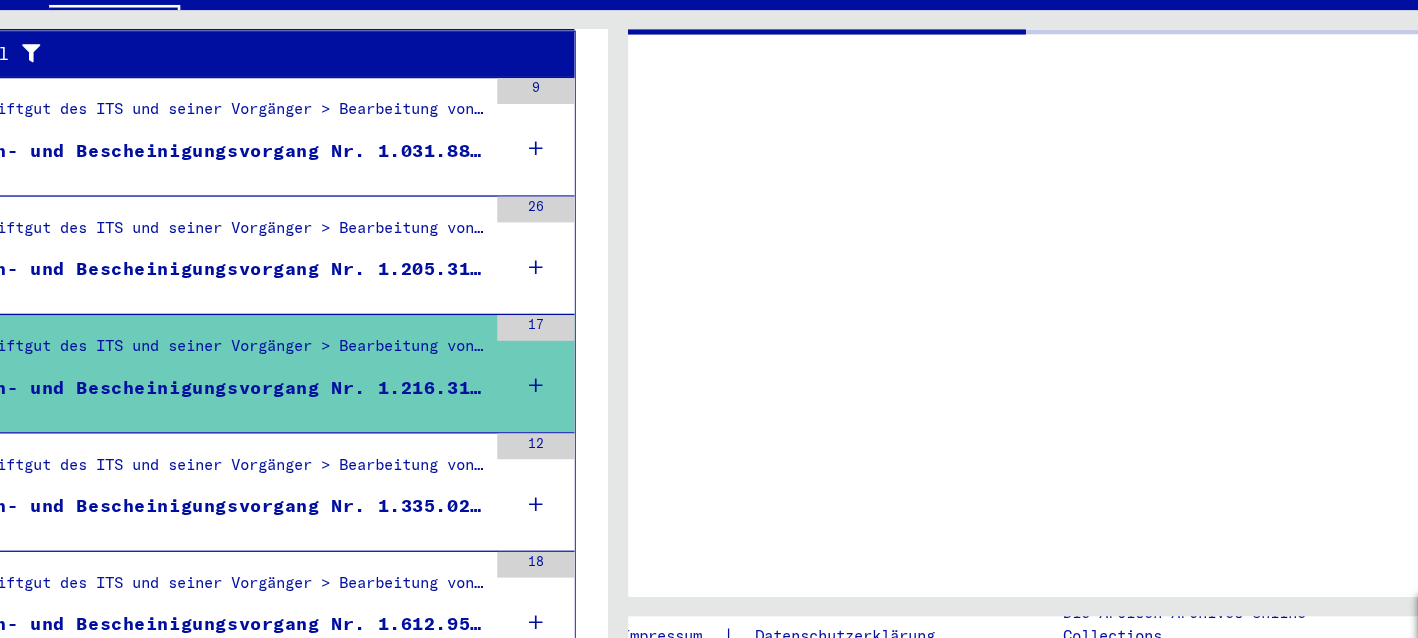 scroll, scrollTop: 0, scrollLeft: 0, axis: both 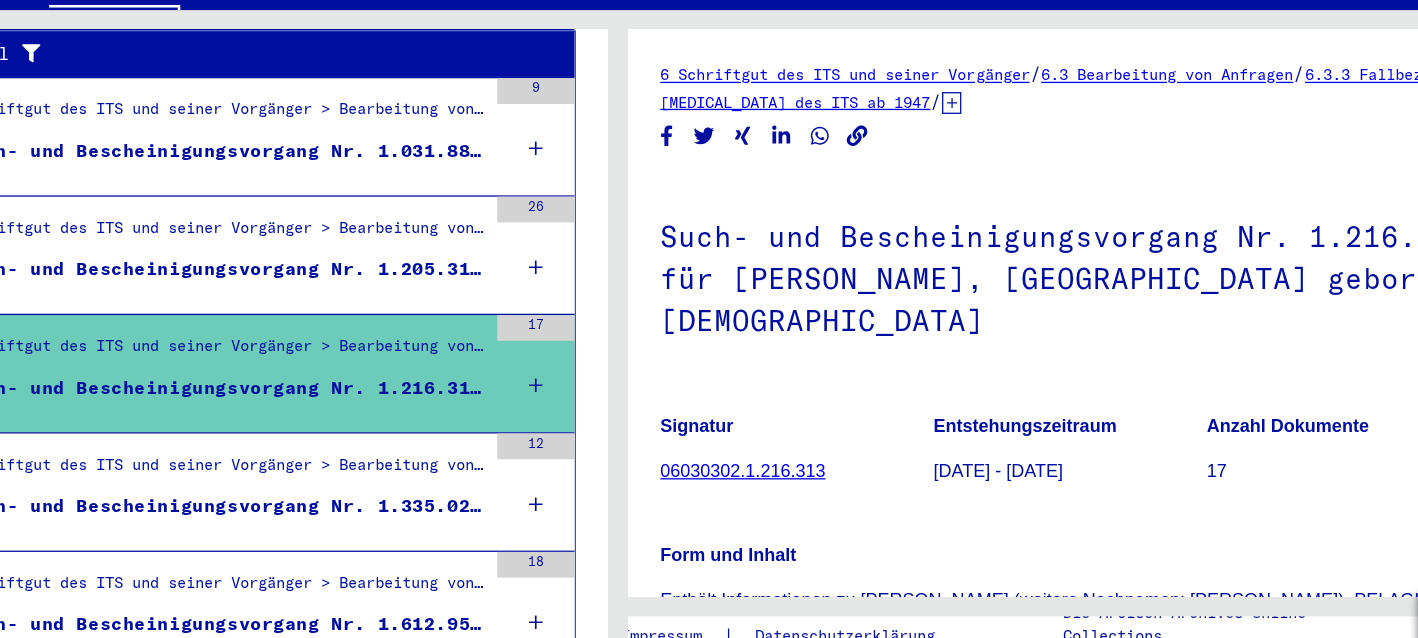 click on "Such- und Bescheinigungsvorgang Nr. 1.205.317 für [PERSON_NAME][GEOGRAPHIC_DATA] geboren [DEMOGRAPHIC_DATA]" at bounding box center [401, 297] 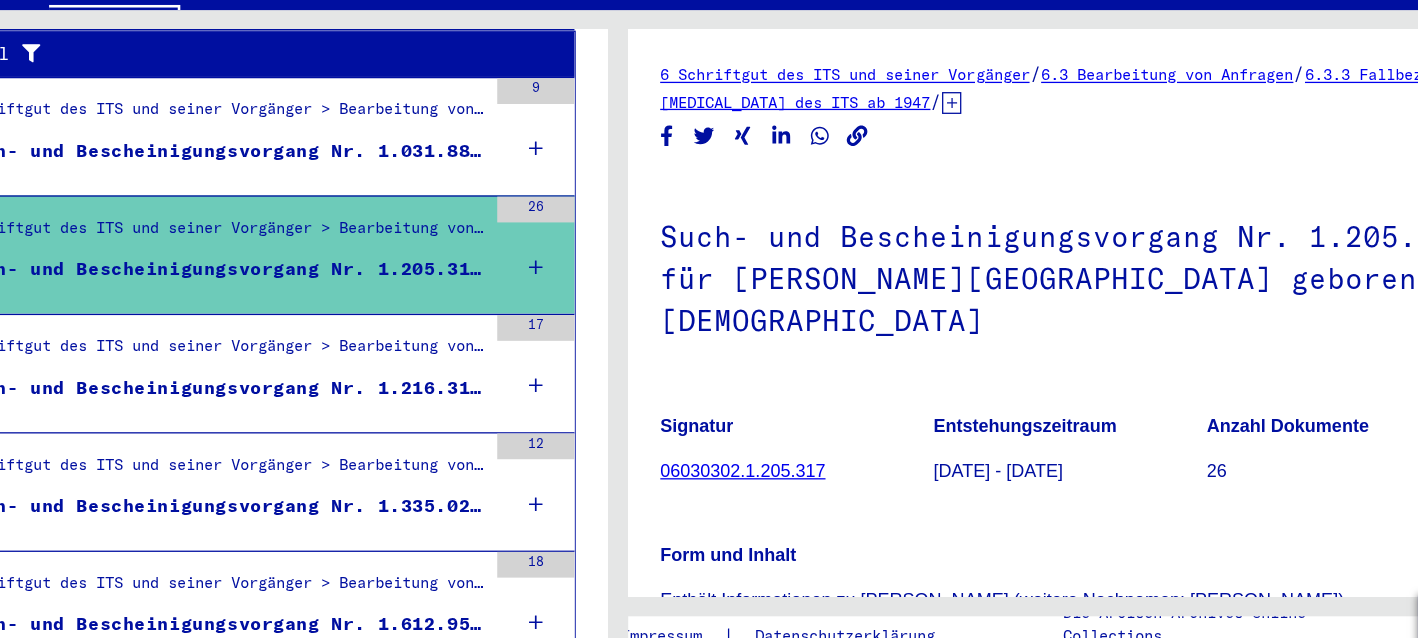 scroll, scrollTop: 0, scrollLeft: 0, axis: both 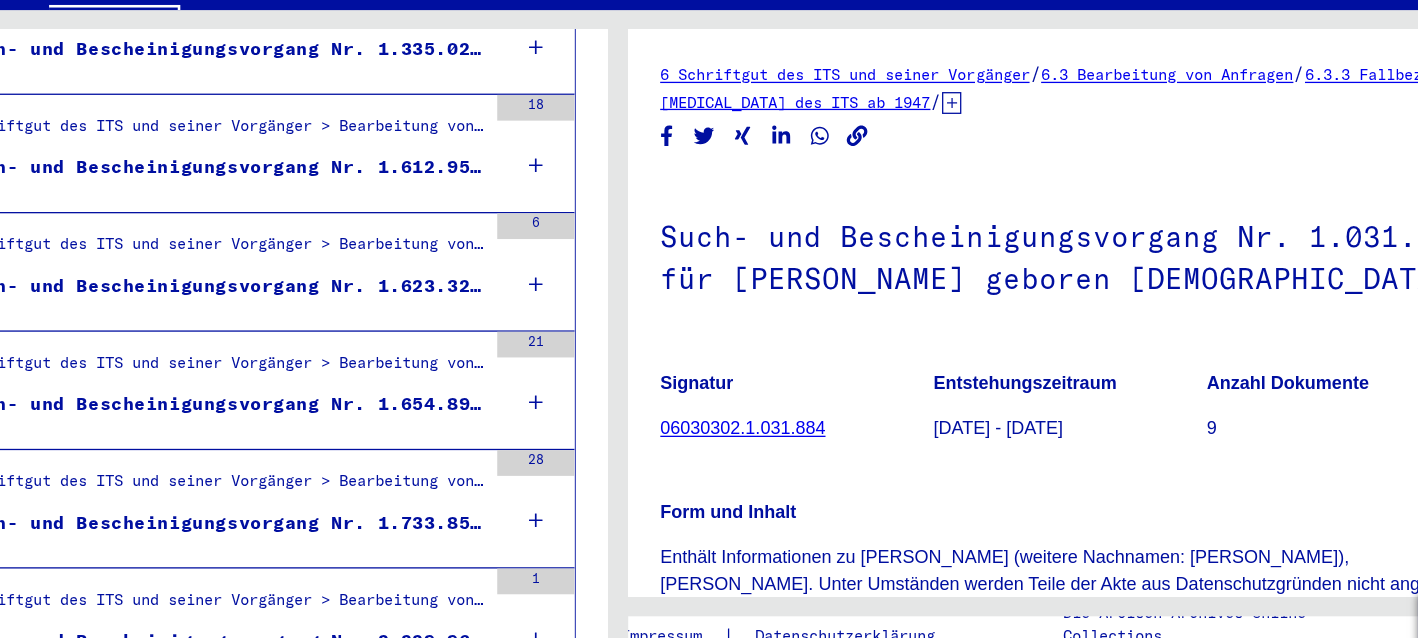 click on "Schriftgut des ITS und seiner Vorgänger > Bearbeitung von Anfragen > Fallbezogene [MEDICAL_DATA] des ITS ab 1947 > T/D-Fallablage > Such- und Bescheinigungsvorgänge mit den (T/D-) Nummern von [PHONE_NUMBER] bis [PHONE_NUMBER] > Such- und Bescheinigungsvorgänge mit den (T/D-) Nummern von [PHONE_NUMBER] bis [PHONE_NUMBER]" at bounding box center (401, 283) 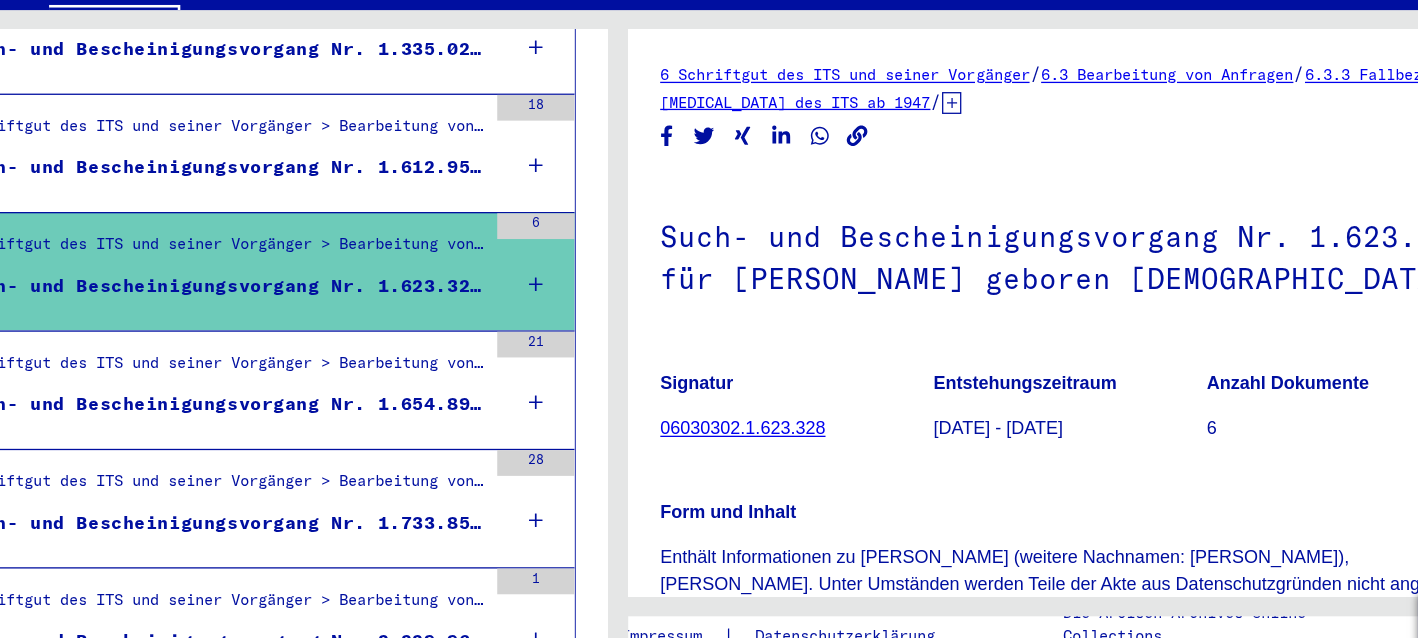 scroll, scrollTop: 0, scrollLeft: 0, axis: both 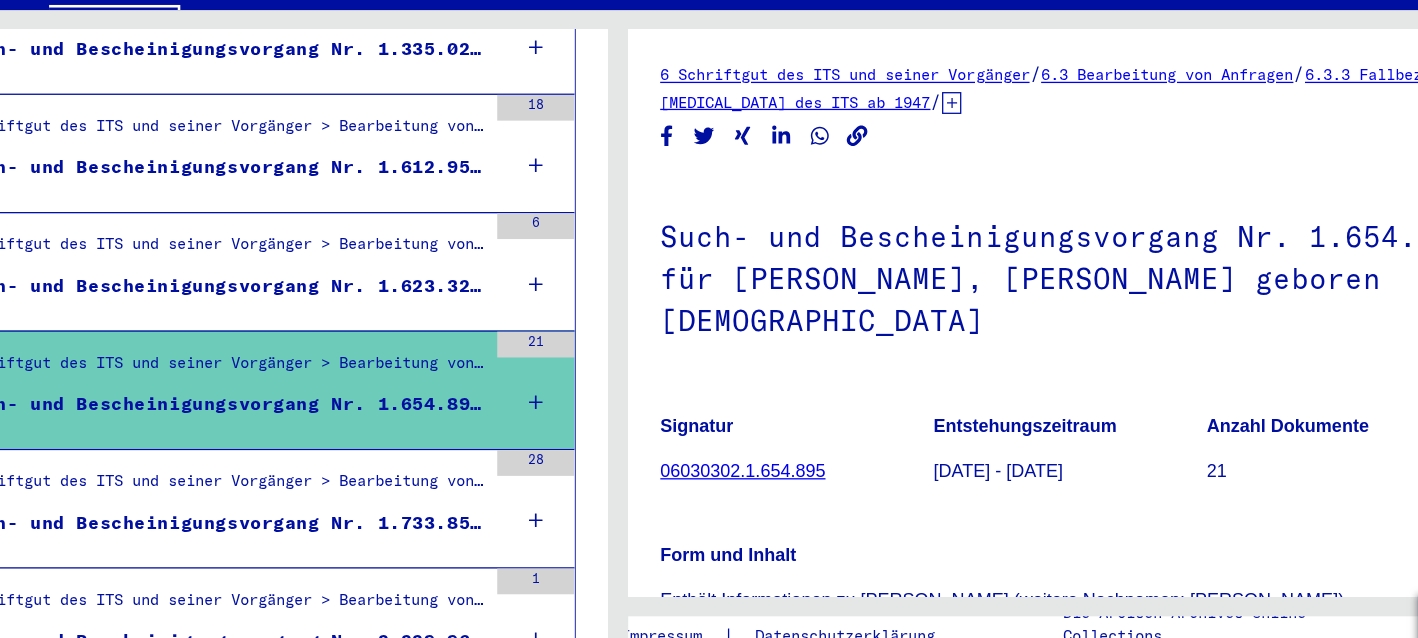 click on "Schriftgut des ITS und seiner Vorgänger > Bearbeitung von Anfragen > Fallbezogene [MEDICAL_DATA] des ITS ab 1947 > T/D-Fallablage > Such- und Bescheinigungsvorgänge mit den (T/D-) Nummern von [PHONE_NUMBER] bis [PHONE_NUMBER] > Such- und Bescheinigungsvorgänge mit den (T/D-) Nummern von [PHONE_NUMBER] bis [PHONE_NUMBER]" at bounding box center (401, 467) 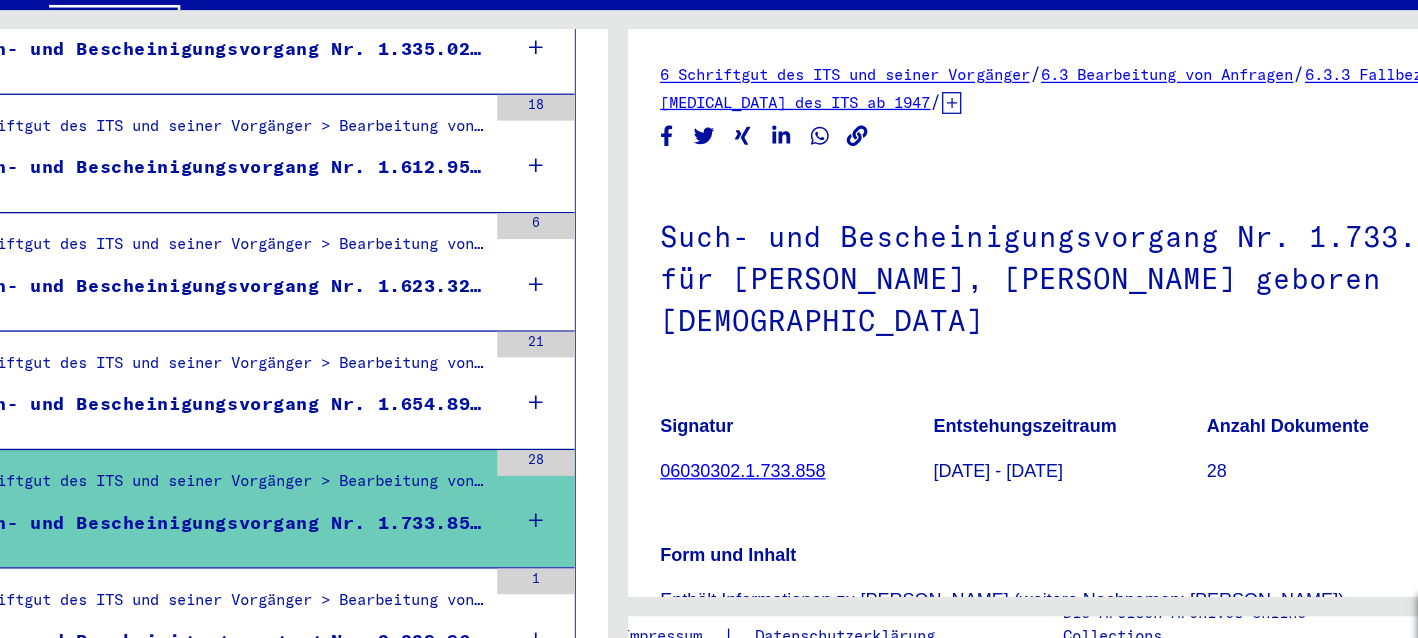 scroll, scrollTop: 0, scrollLeft: 0, axis: both 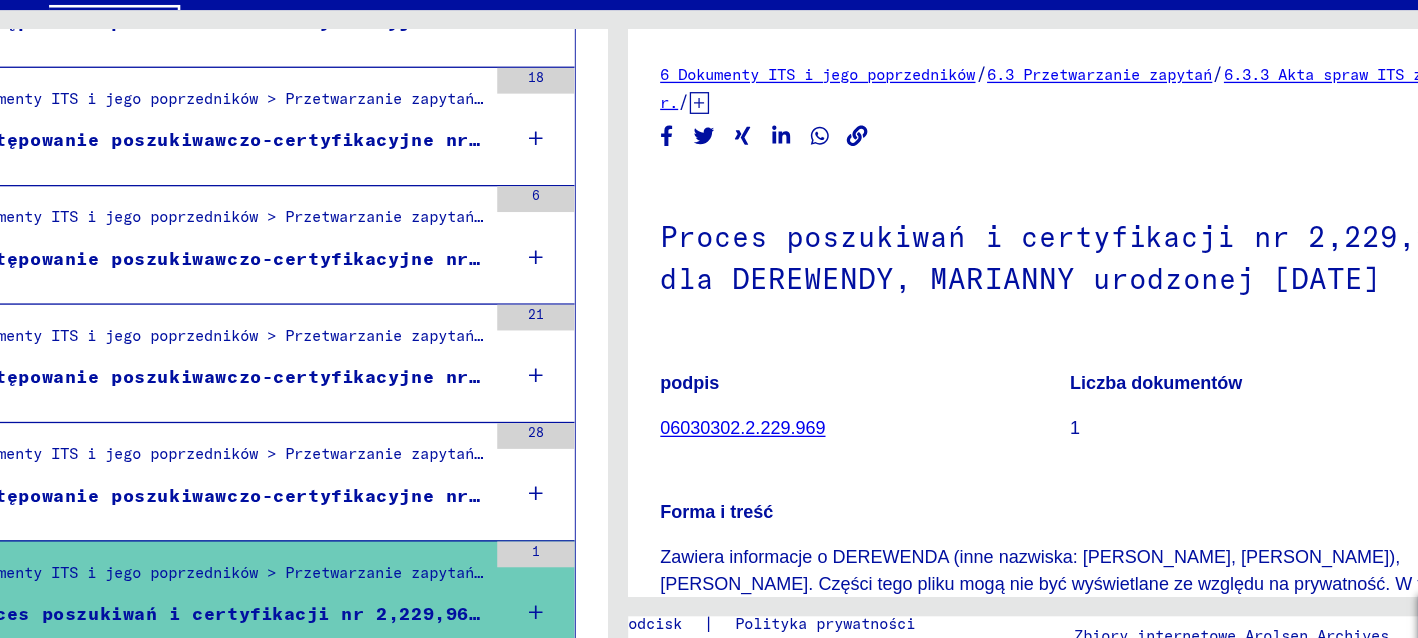 click on "Dokumenty ITS i jego poprzedników > Przetwarzanie zapytań > Akta ITS związane ze sprawami od 1947 r. > Składanie spraw T/D > Procesy poszukiwań i certyfikacji z numerami (T/D) od 1 500 000 do 1 749 999 > Procesy poszukiwań i certyfikacji z numerami (T/D) od 1 733 500 do 1 733 999 Postępowanie poszukiwawczo-certyfikacyjne nr 1 733 858 dla SUJKOWSKIEJ, ELŻBIETA ur. [DATE] 28" at bounding box center [429, 462] 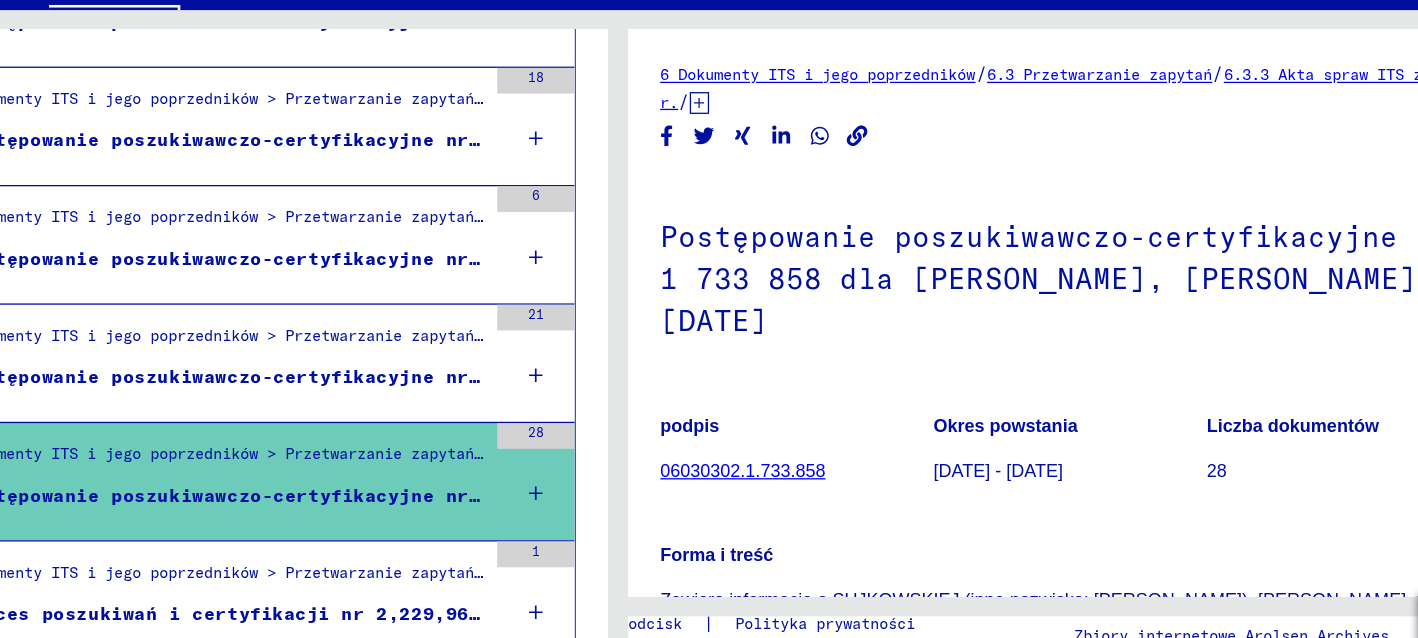 scroll, scrollTop: 0, scrollLeft: 0, axis: both 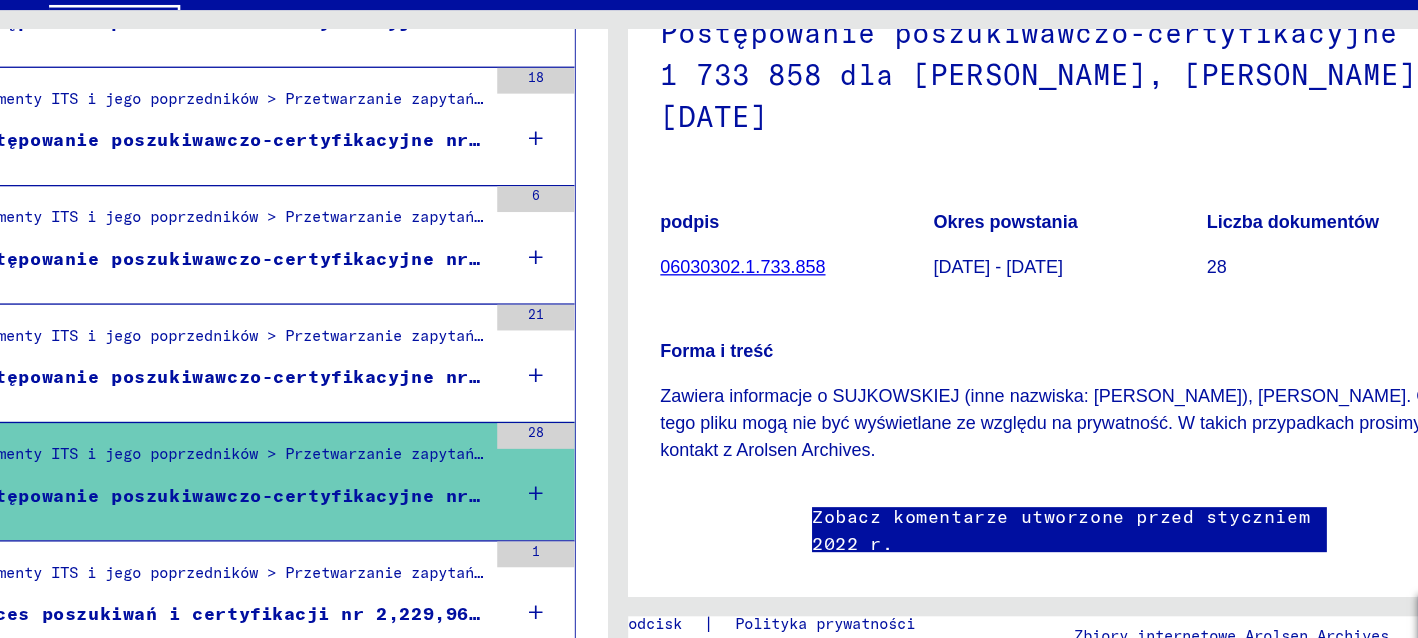 click on "Dokumenty ITS i jego poprzedników > Przetwarzanie zapytań > Akta ITS związane ze sprawami od 1947 r. > Składanie spraw T/D > Procesy wyszukiwania i certyfikacji z numerami (T/D) od 1 500 000 do 1 749 999 > Procesy wyszukiwania i certyfikacji z numerami (T/D) od 1 654 500 do 1 654 999" at bounding box center [401, 354] 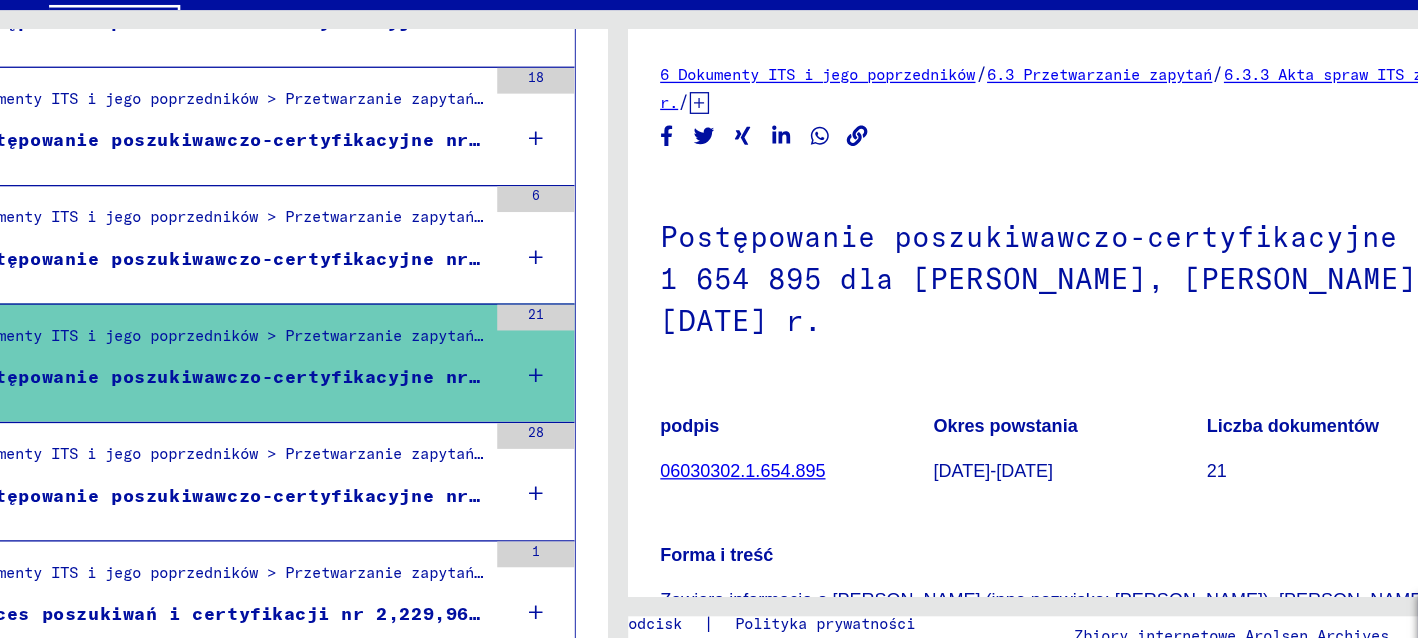 scroll, scrollTop: 0, scrollLeft: 0, axis: both 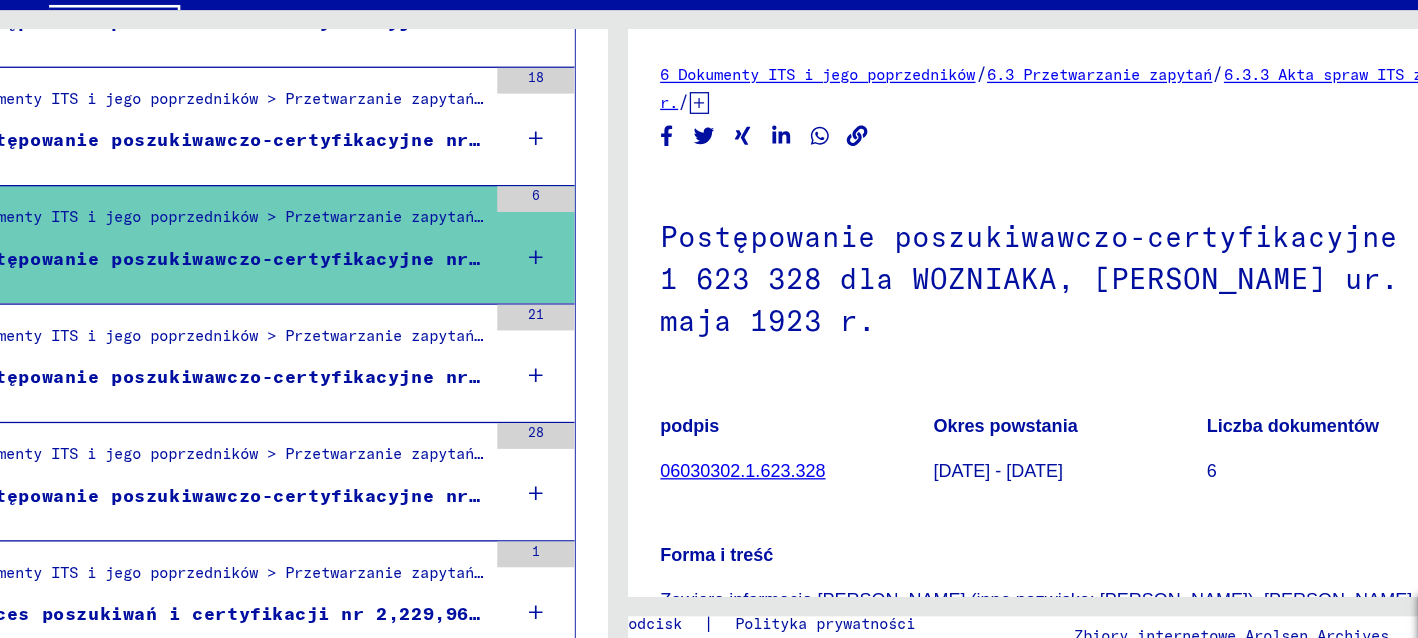 click on "Postępowanie poszukiwawczo-certyfikacyjne nr 1 612 959 dla [PERSON_NAME], [PERSON_NAME]. [DATE]" at bounding box center (625, 197) 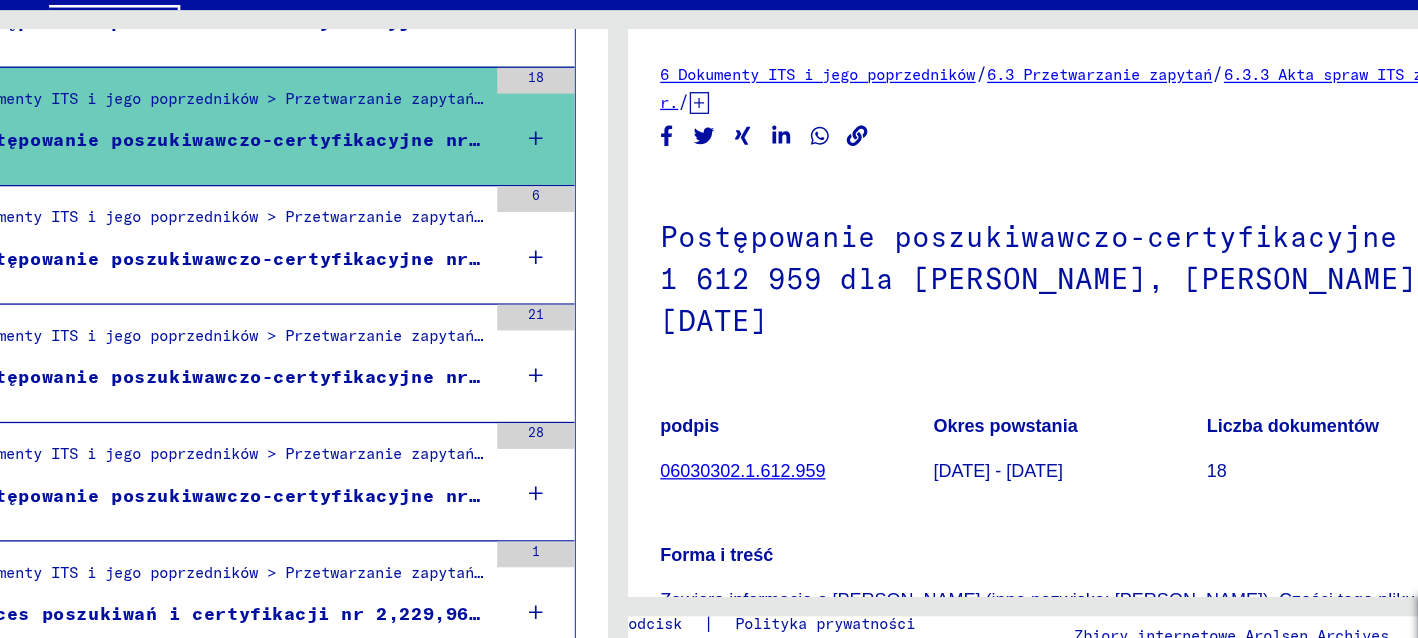 scroll, scrollTop: 0, scrollLeft: 0, axis: both 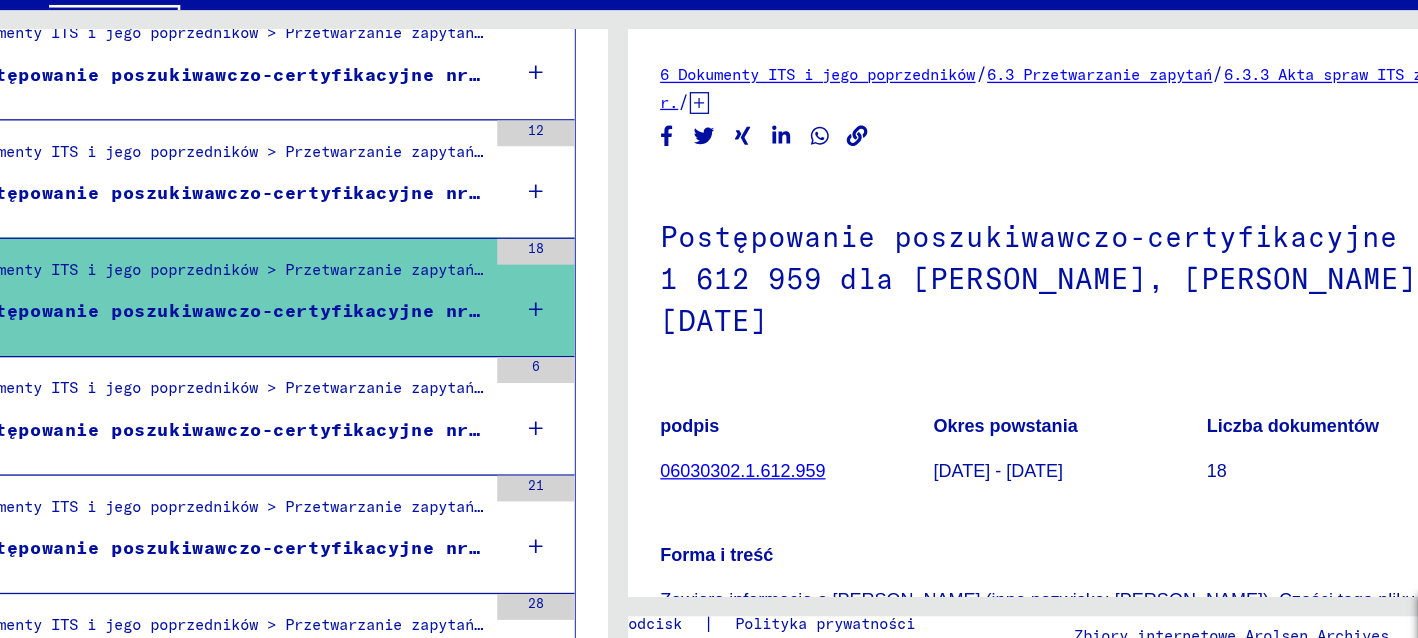 click on "Dokumenty ITS i jego poprzedników > Przetwarzanie zapytań > Akta ITS związane ze sprawami od 1947 r. > Składanie spraw T/D > Procesy poszukiwań i certyfikacji z numerami (T/D) od 1 250 000 do 1 499 999 > Procesy poszukiwań i certyfikacji z numerami (T/D) od 1 335 000 do 1 335 499" at bounding box center (401, 211) 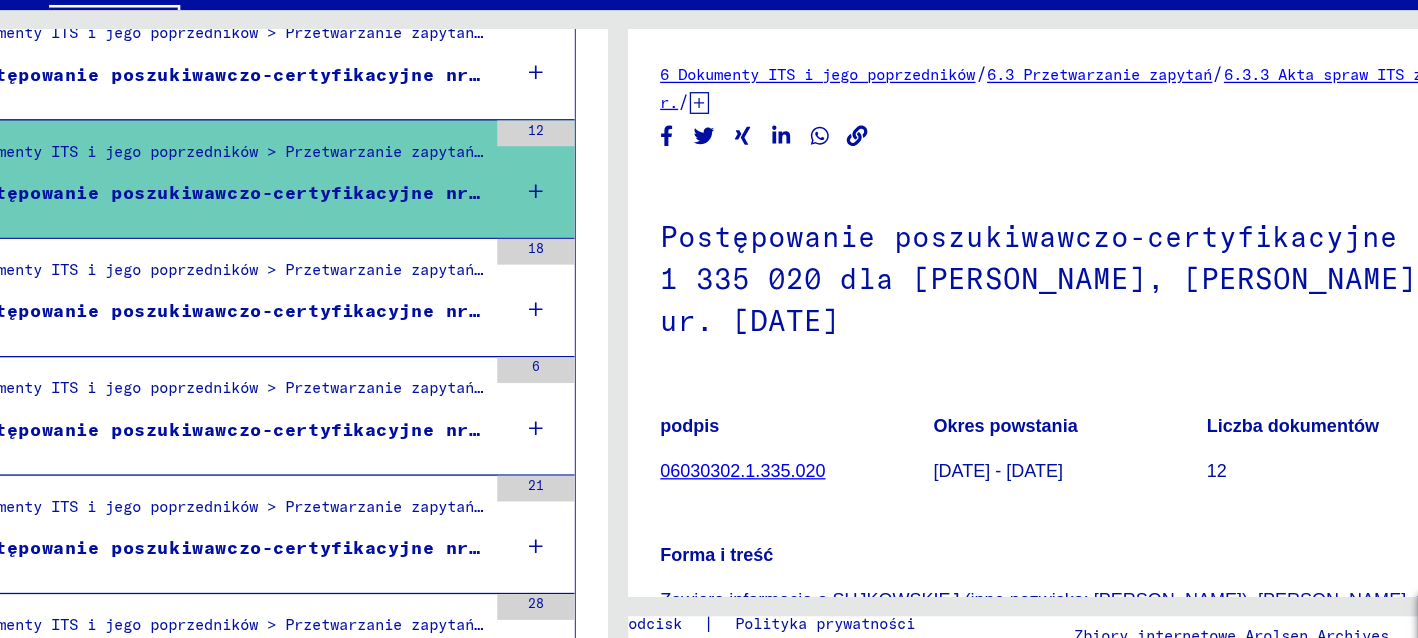 scroll, scrollTop: 0, scrollLeft: 0, axis: both 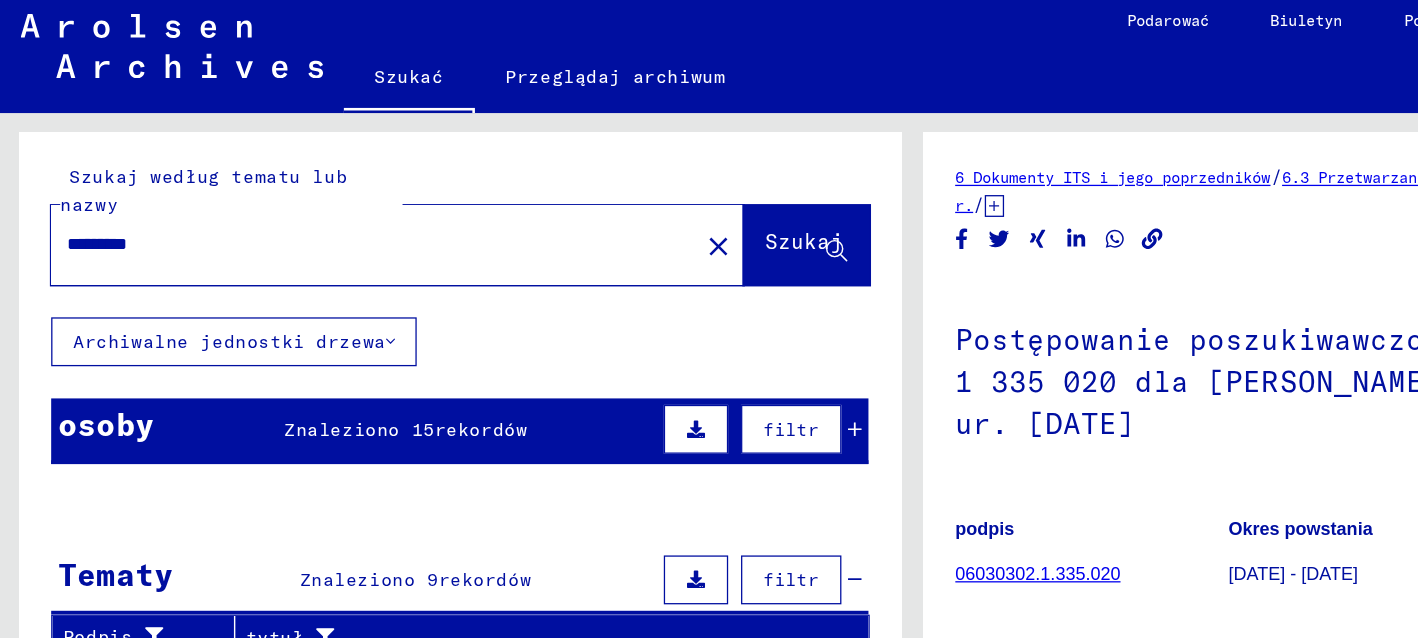 click on "*********" at bounding box center (291, 198) 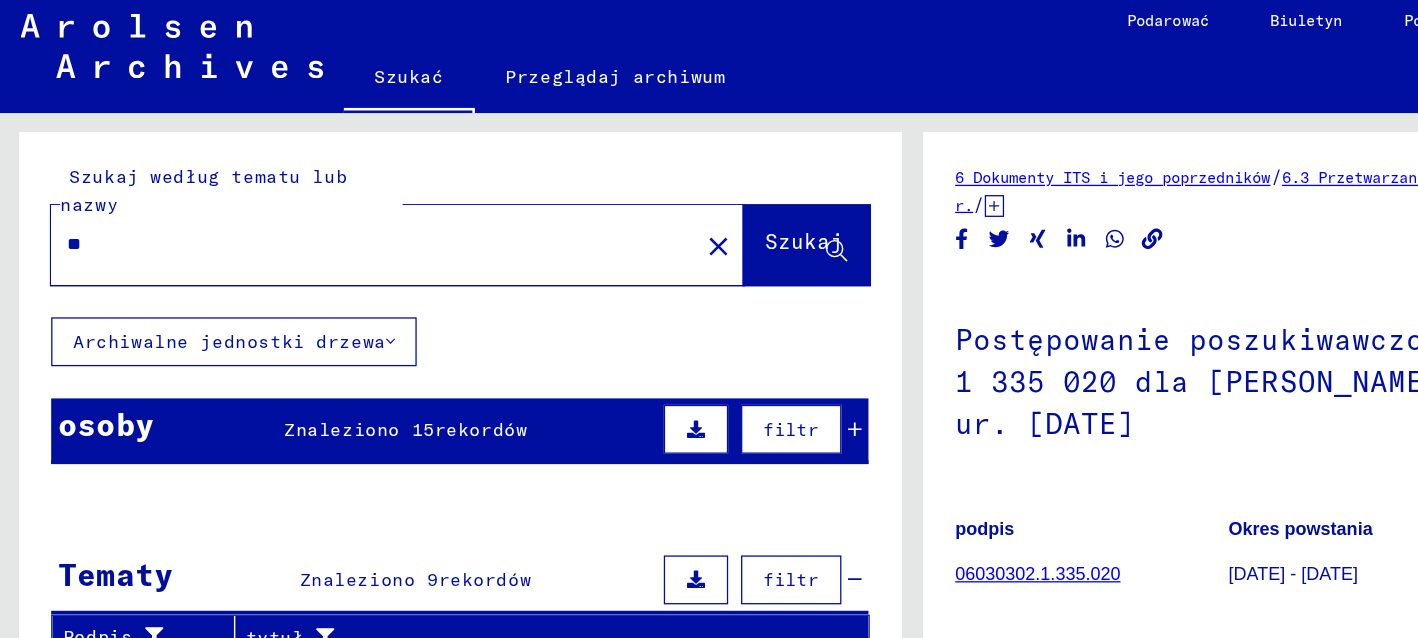 type on "*" 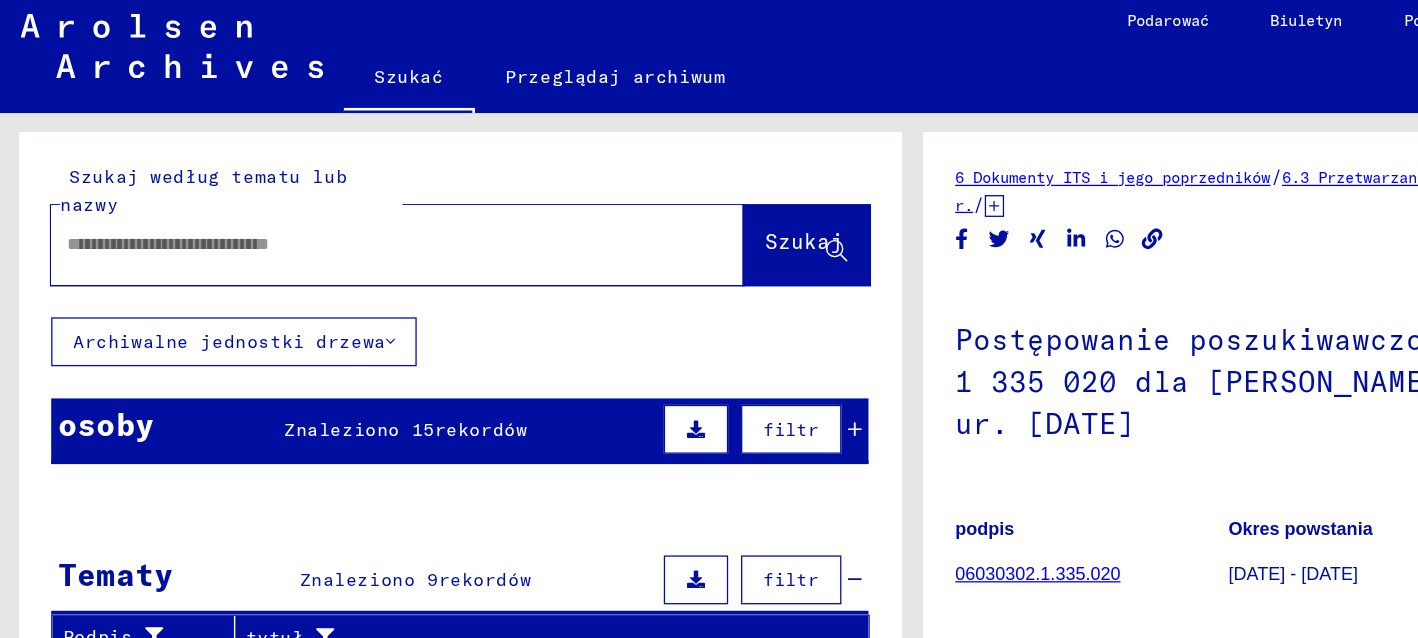 click at bounding box center [291, 198] 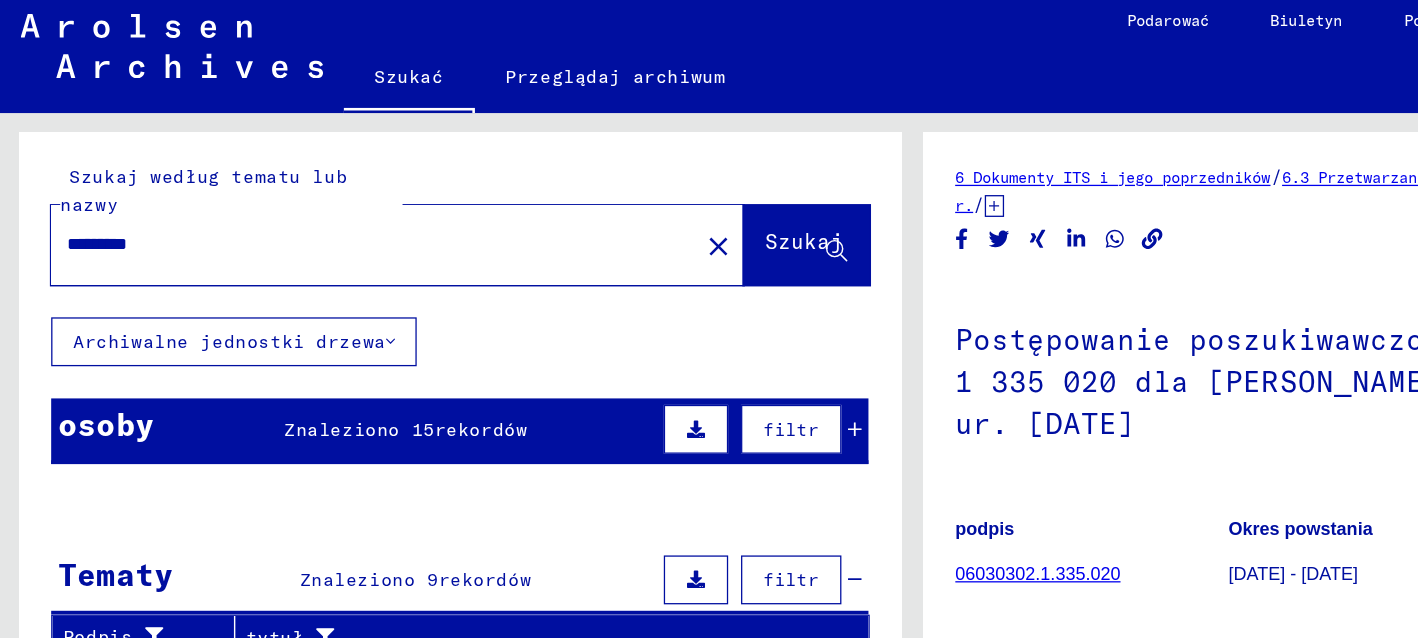 type on "*********" 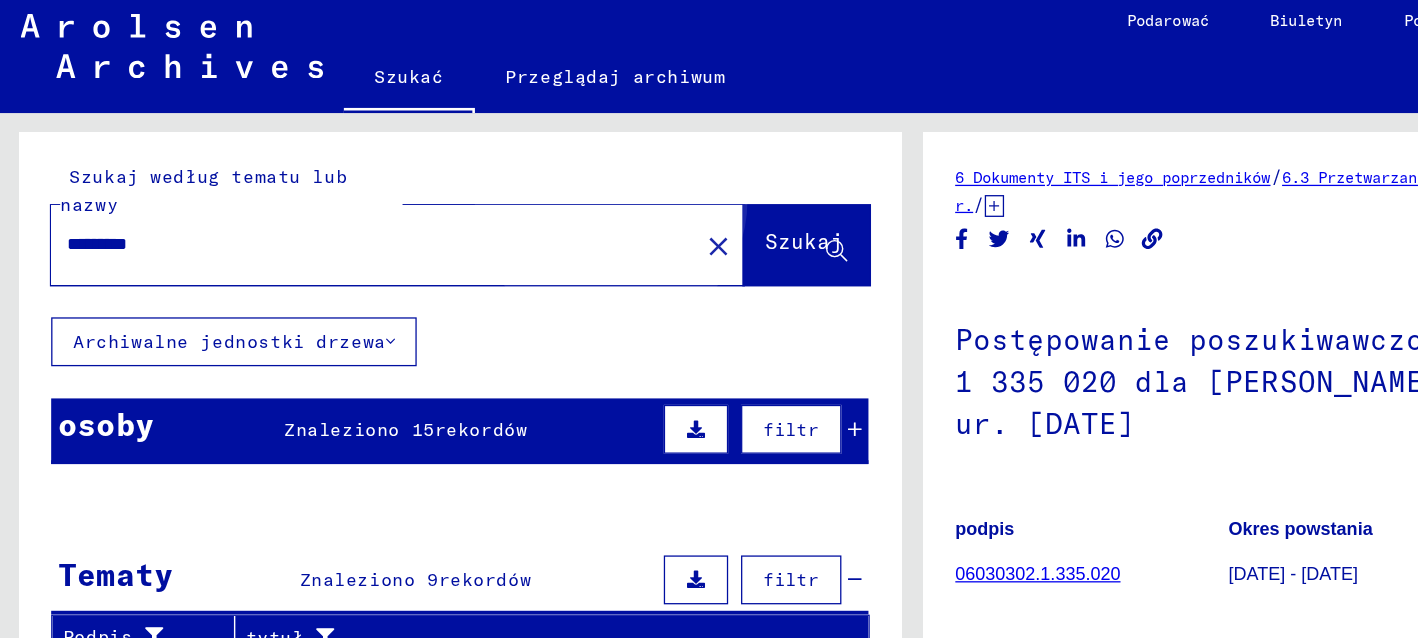drag, startPoint x: 553, startPoint y: 200, endPoint x: 539, endPoint y: 189, distance: 17.804493 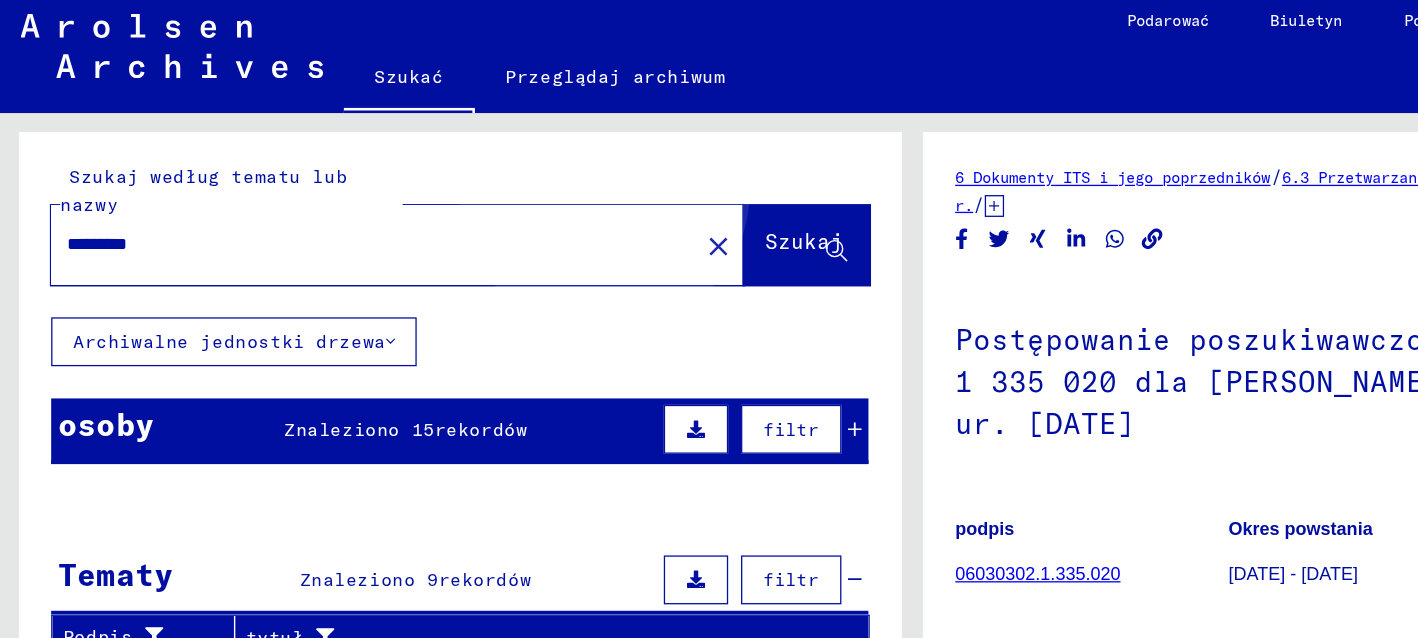 drag, startPoint x: 539, startPoint y: 189, endPoint x: 535, endPoint y: 179, distance: 10.770329 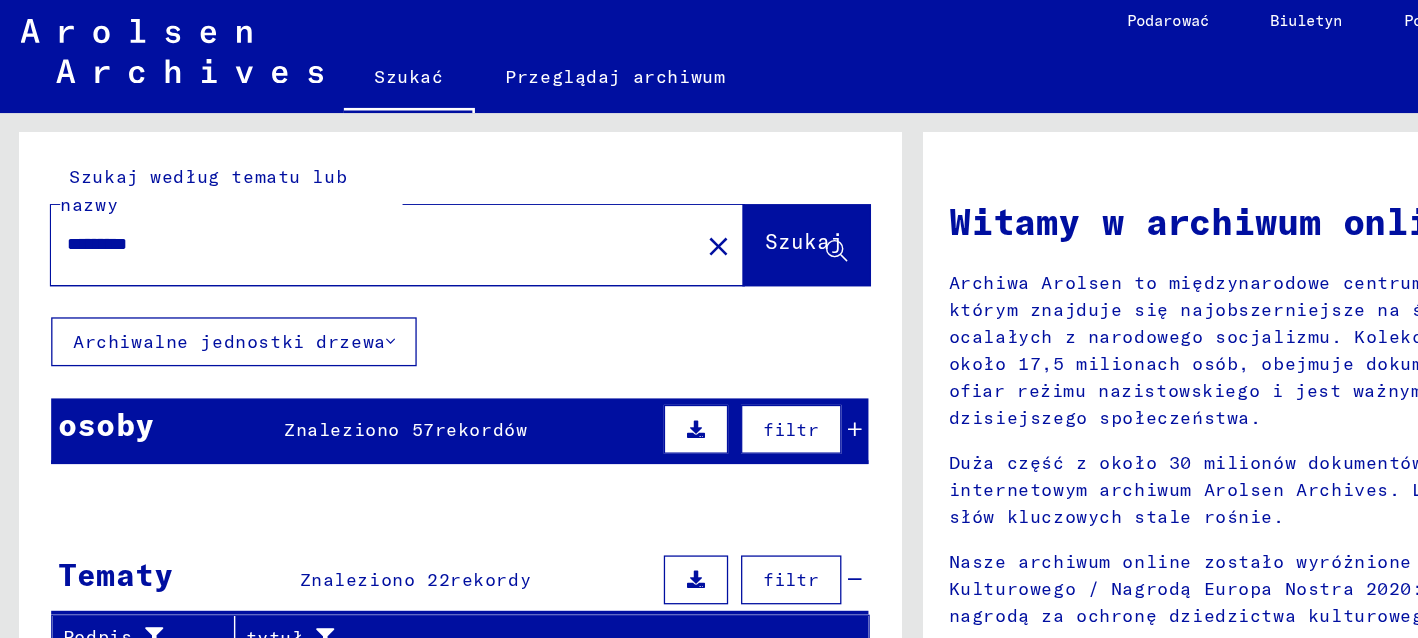 type 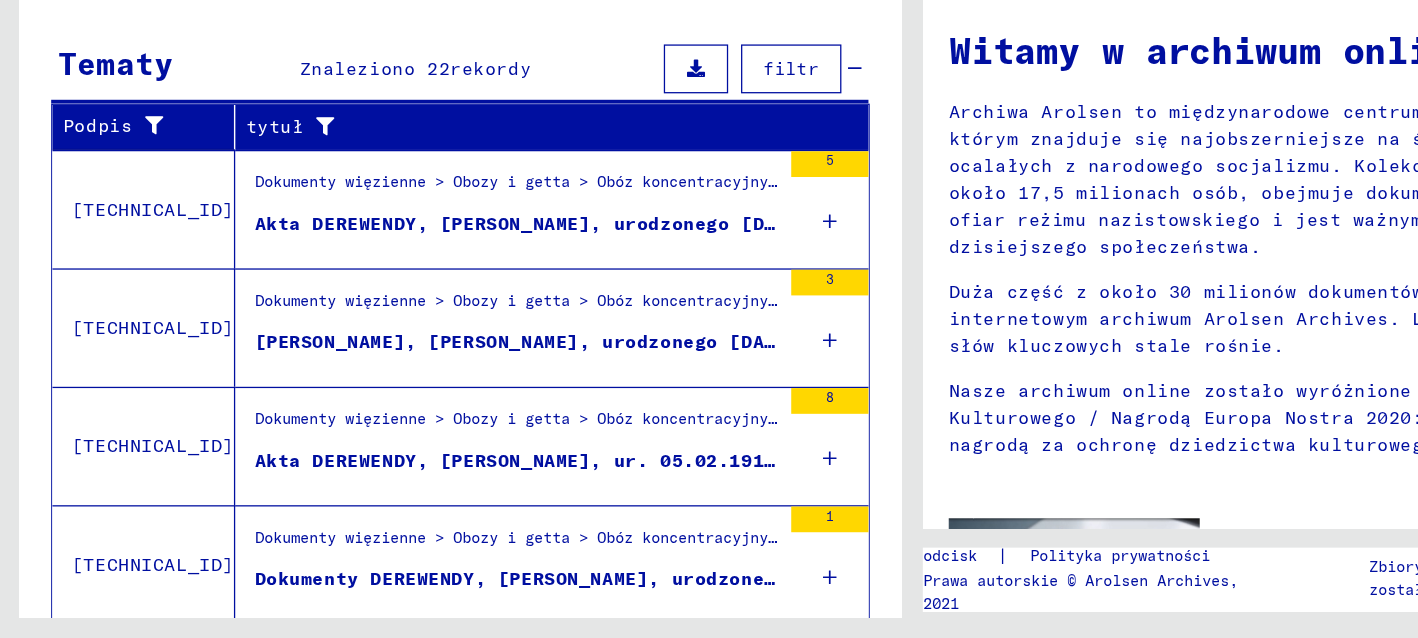 scroll, scrollTop: 0, scrollLeft: 0, axis: both 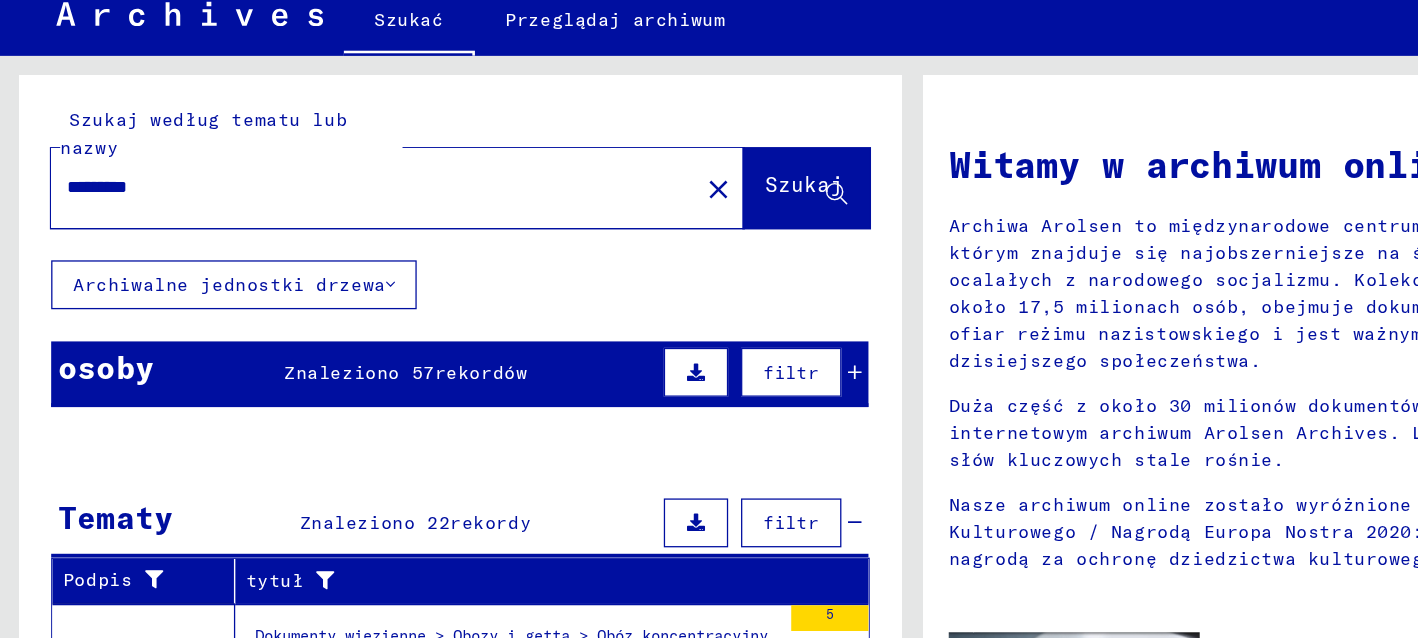 click at bounding box center (664, 342) 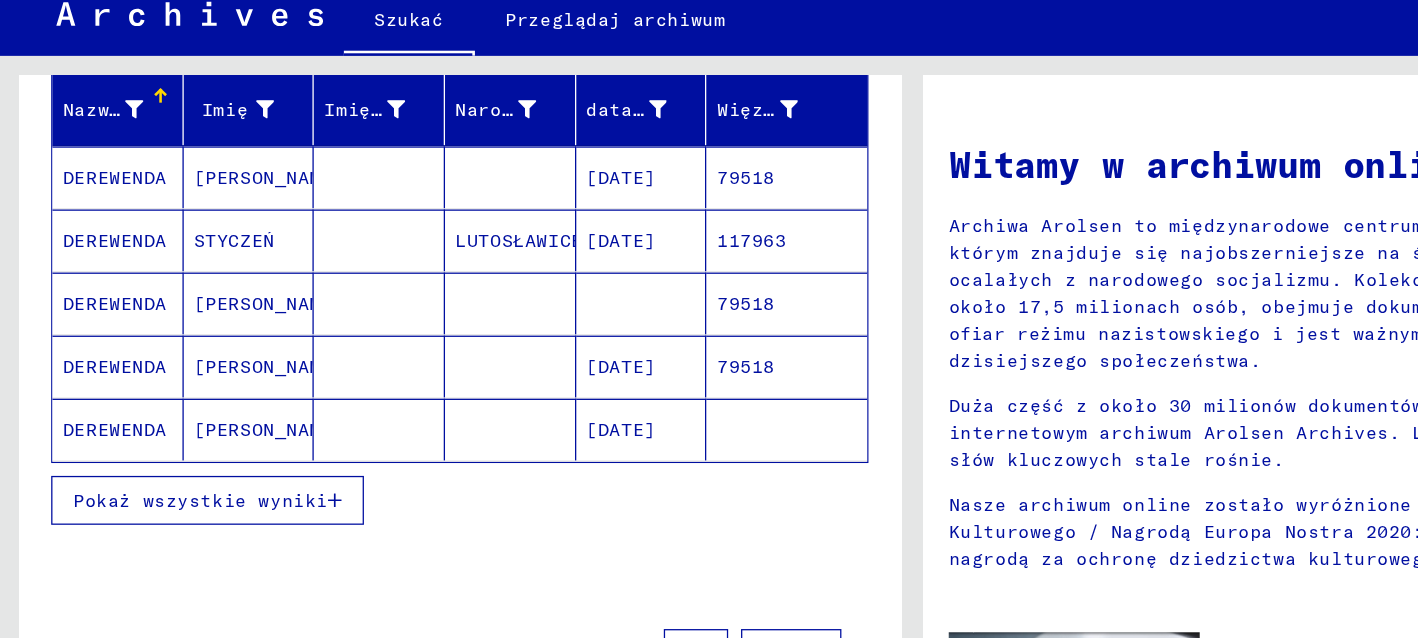 scroll, scrollTop: 311, scrollLeft: 0, axis: vertical 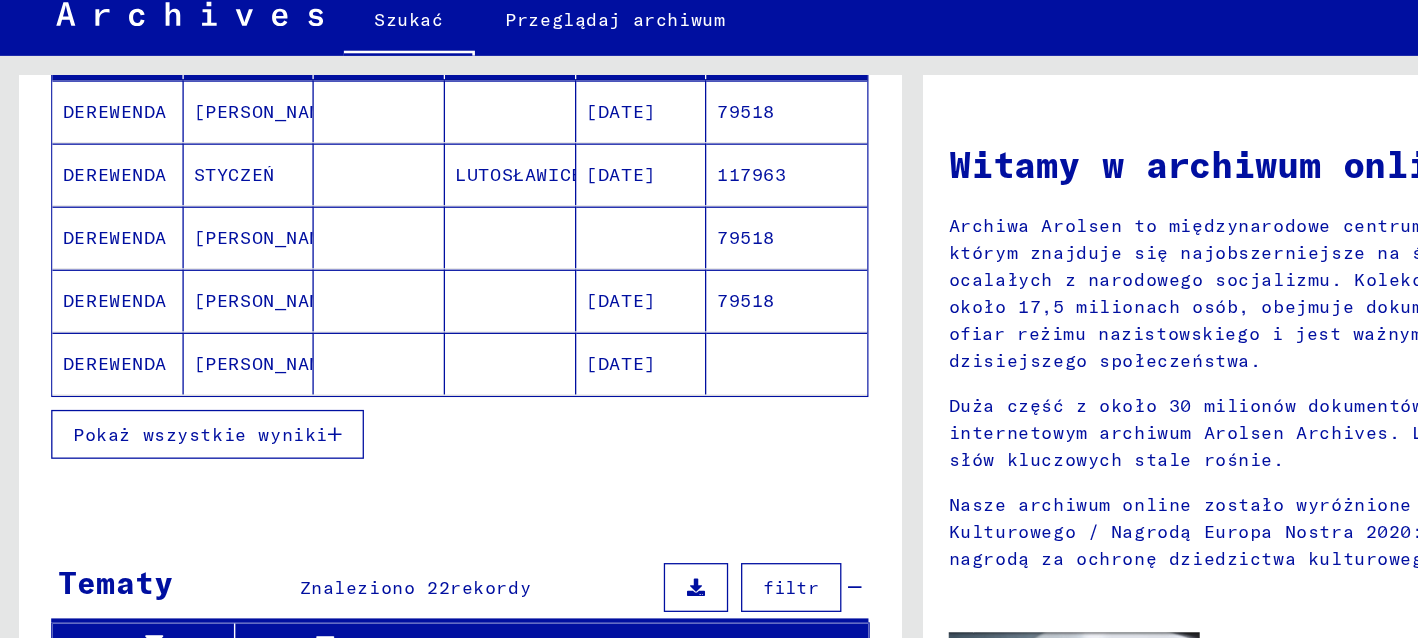 click at bounding box center (260, 390) 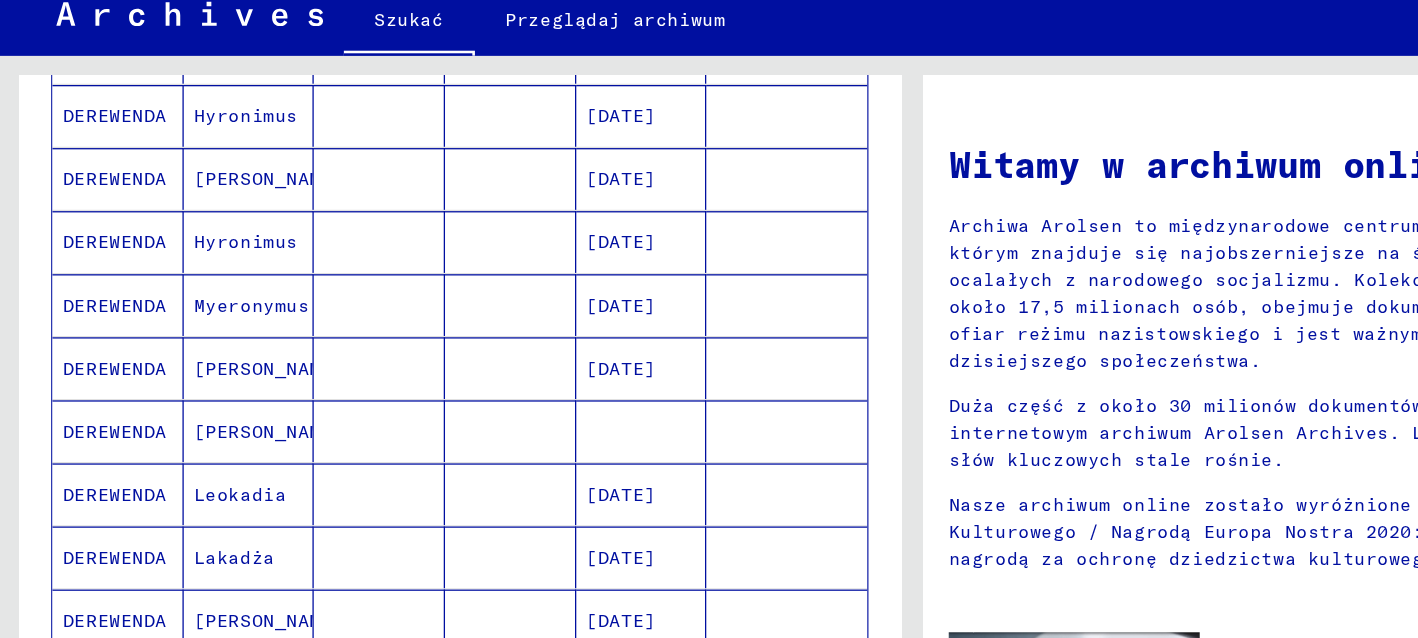 scroll, scrollTop: 755, scrollLeft: 0, axis: vertical 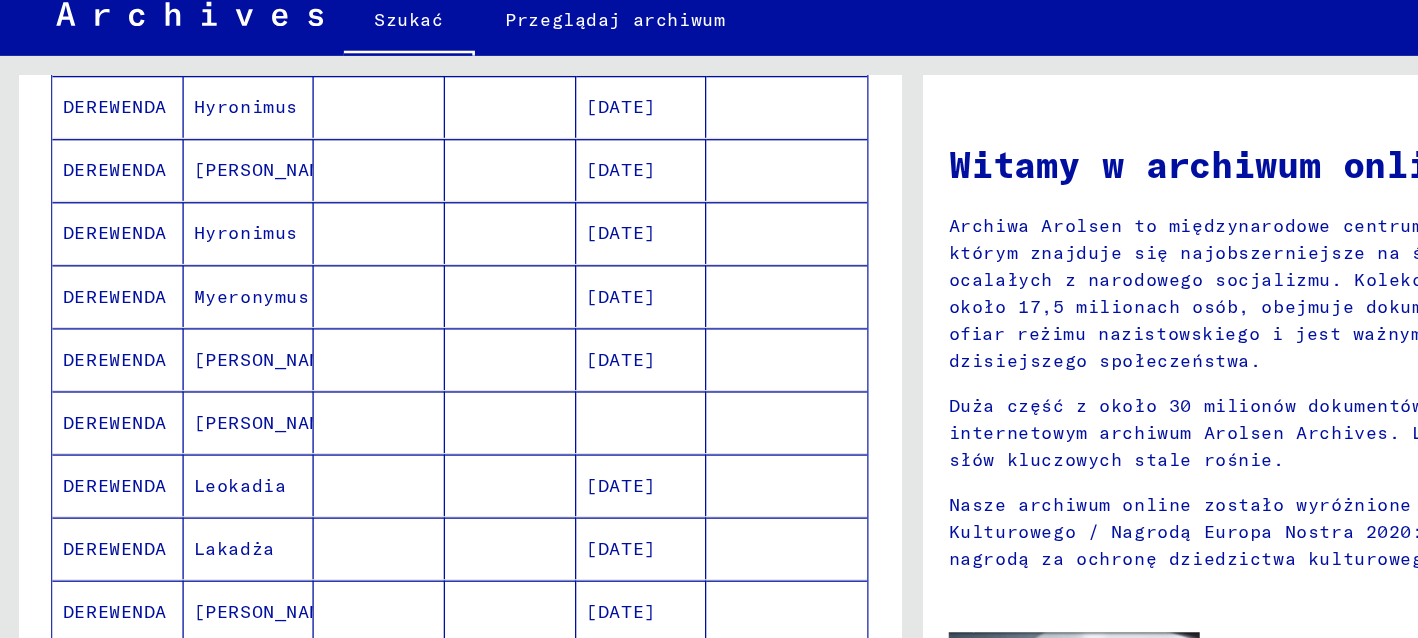 click at bounding box center [295, 381] 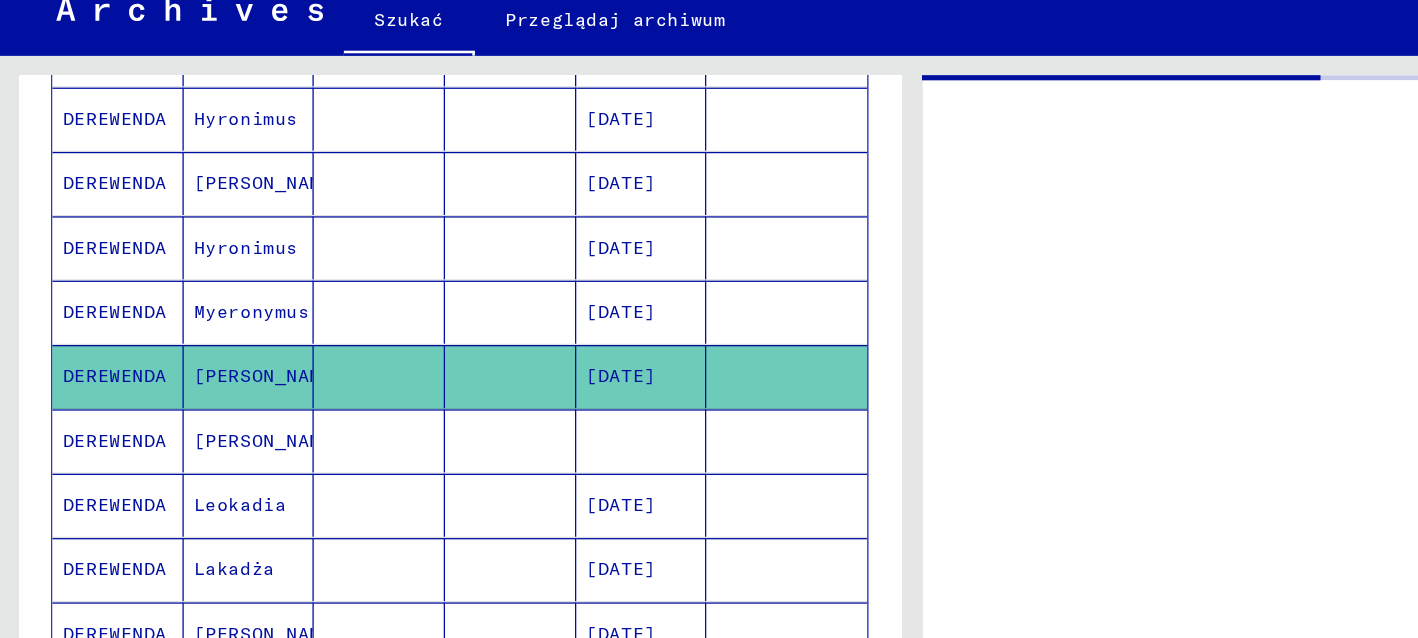 scroll, scrollTop: 762, scrollLeft: 0, axis: vertical 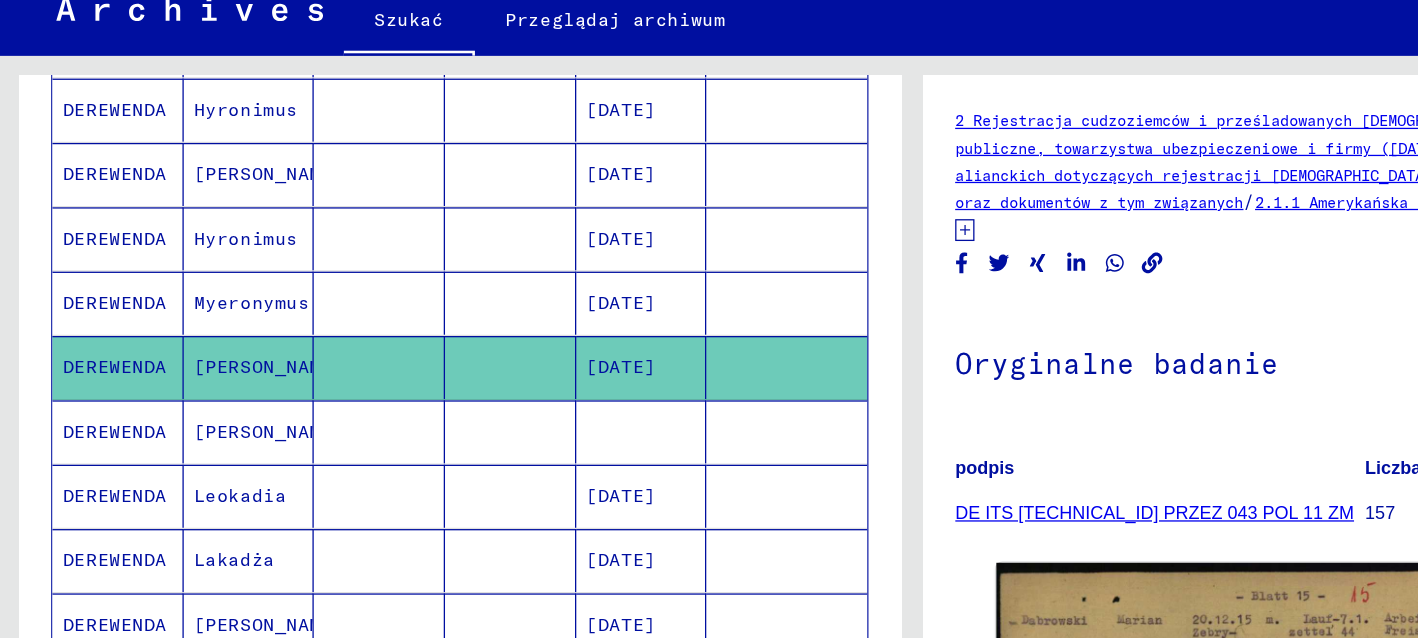 click at bounding box center [295, 438] 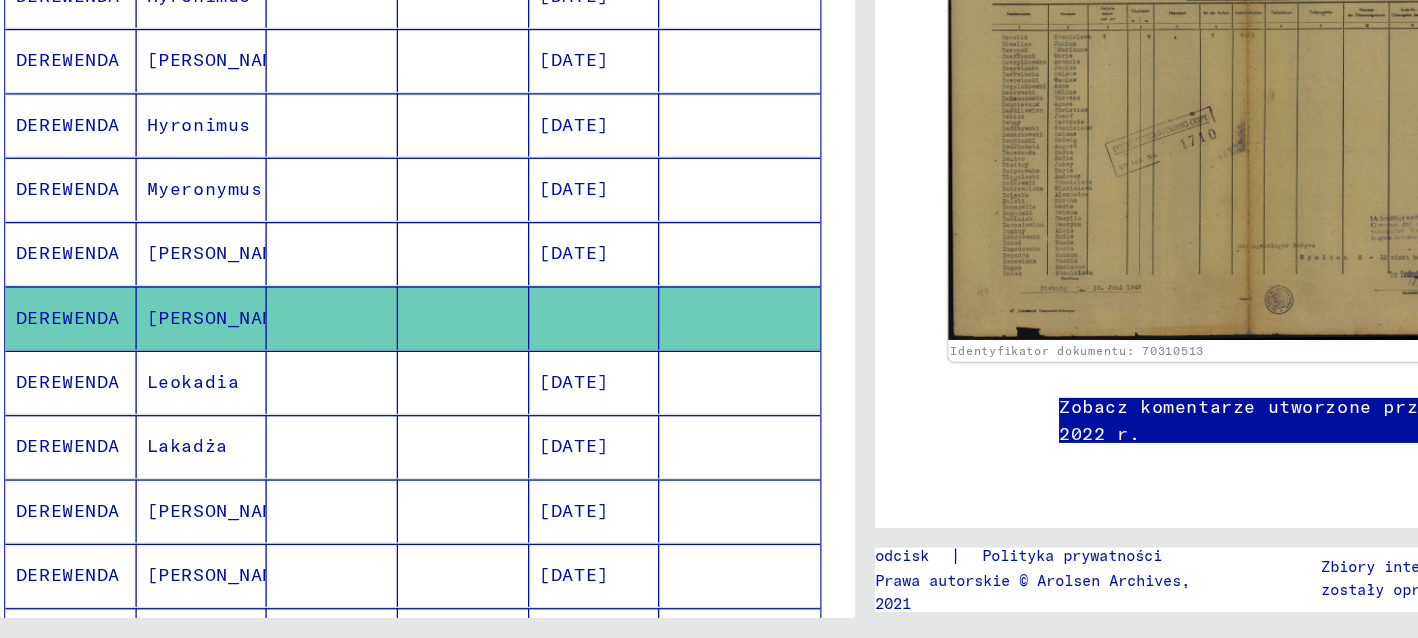 scroll, scrollTop: 517, scrollLeft: 0, axis: vertical 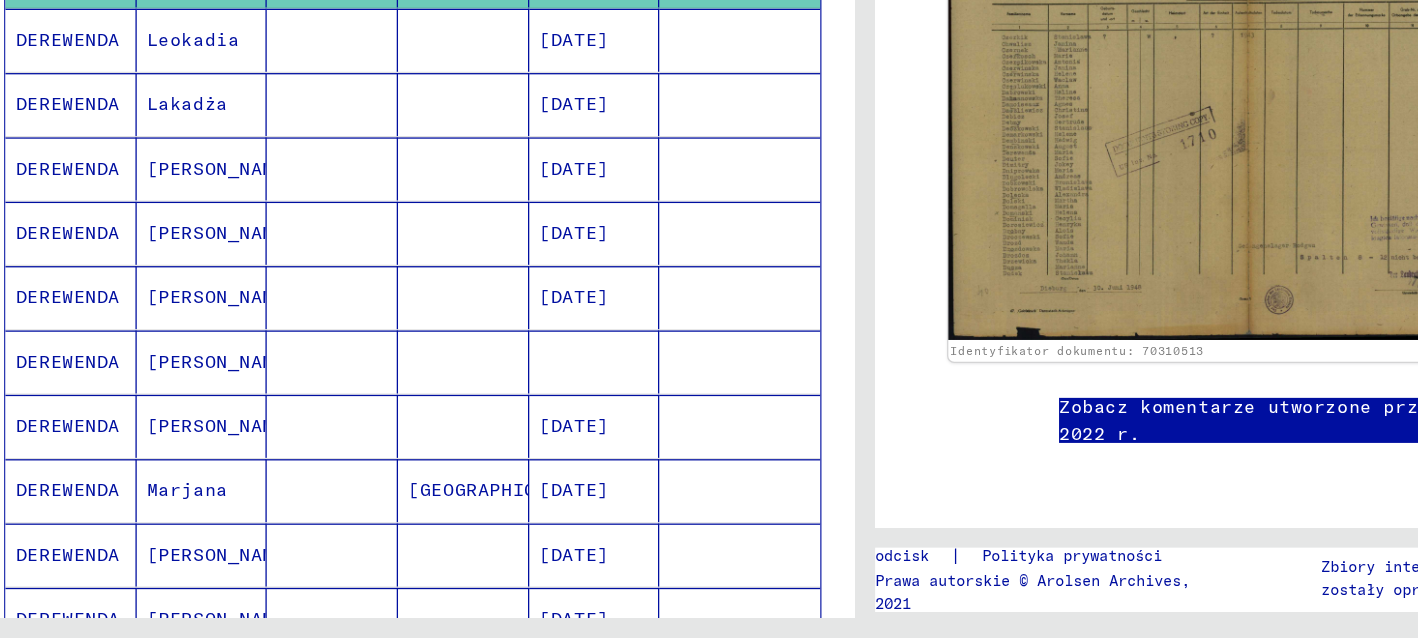click on "[PERSON_NAME]" at bounding box center (209, 472) 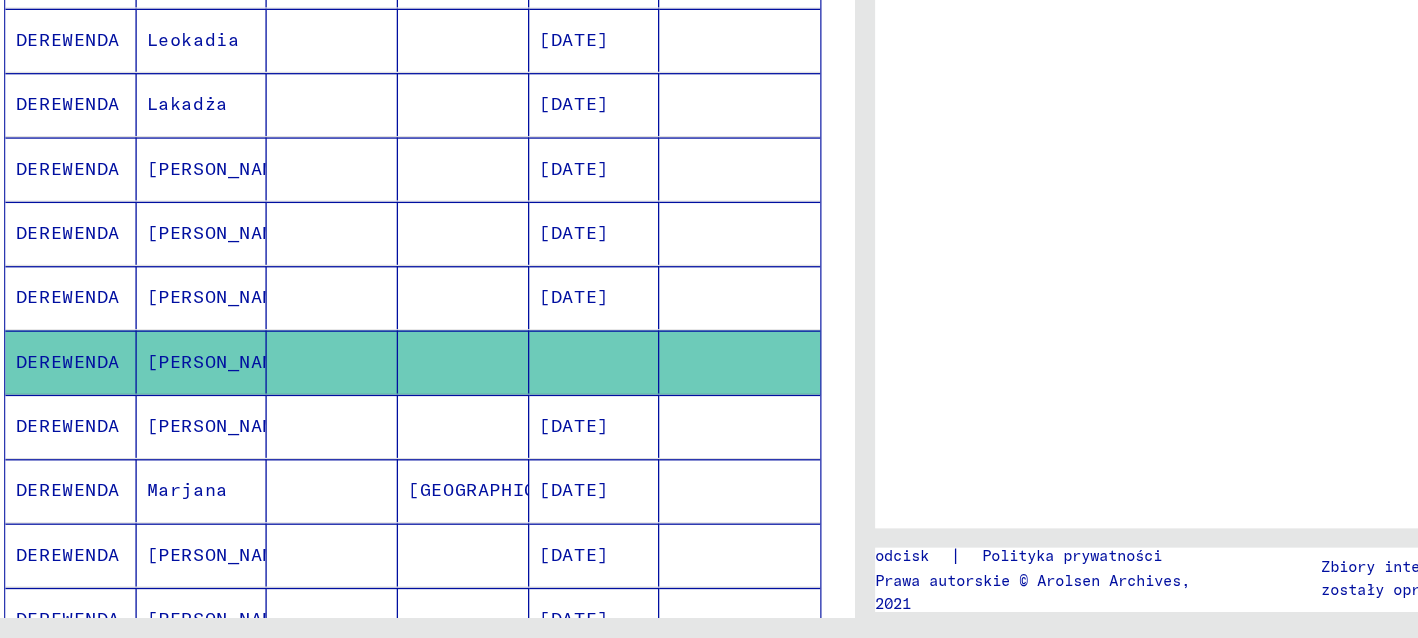 scroll, scrollTop: 0, scrollLeft: 0, axis: both 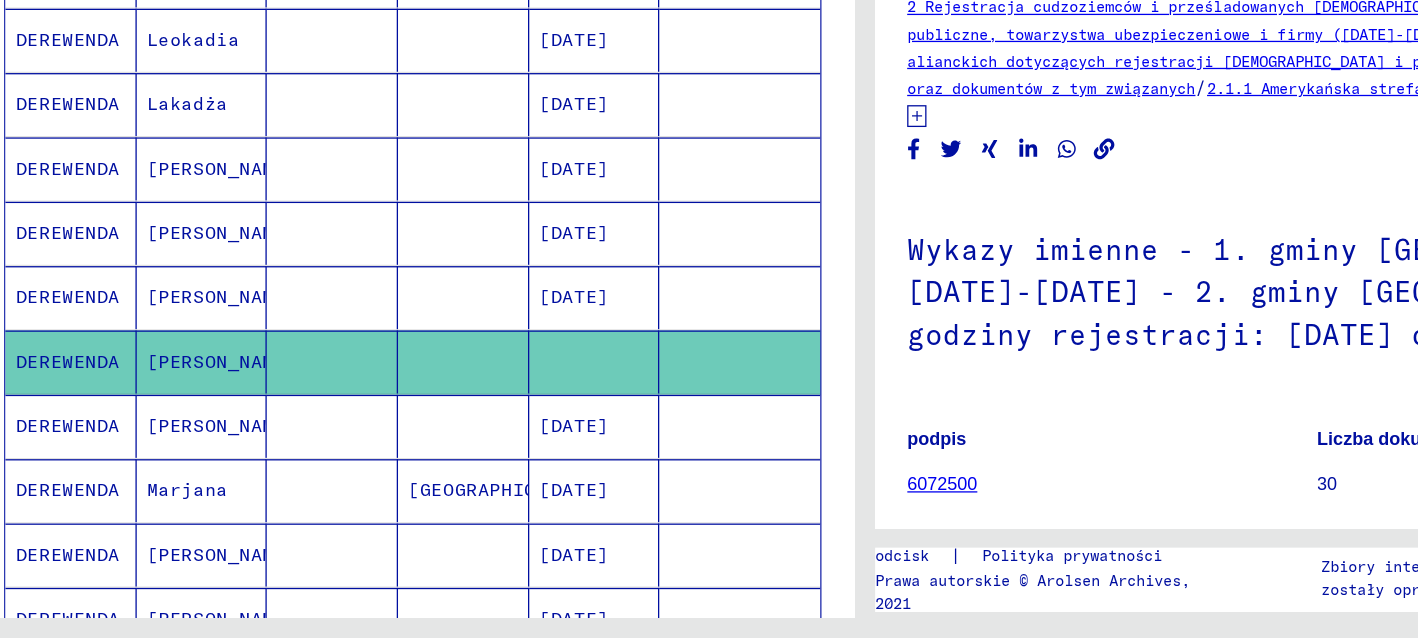 click on "[PERSON_NAME]" at bounding box center [182, 522] 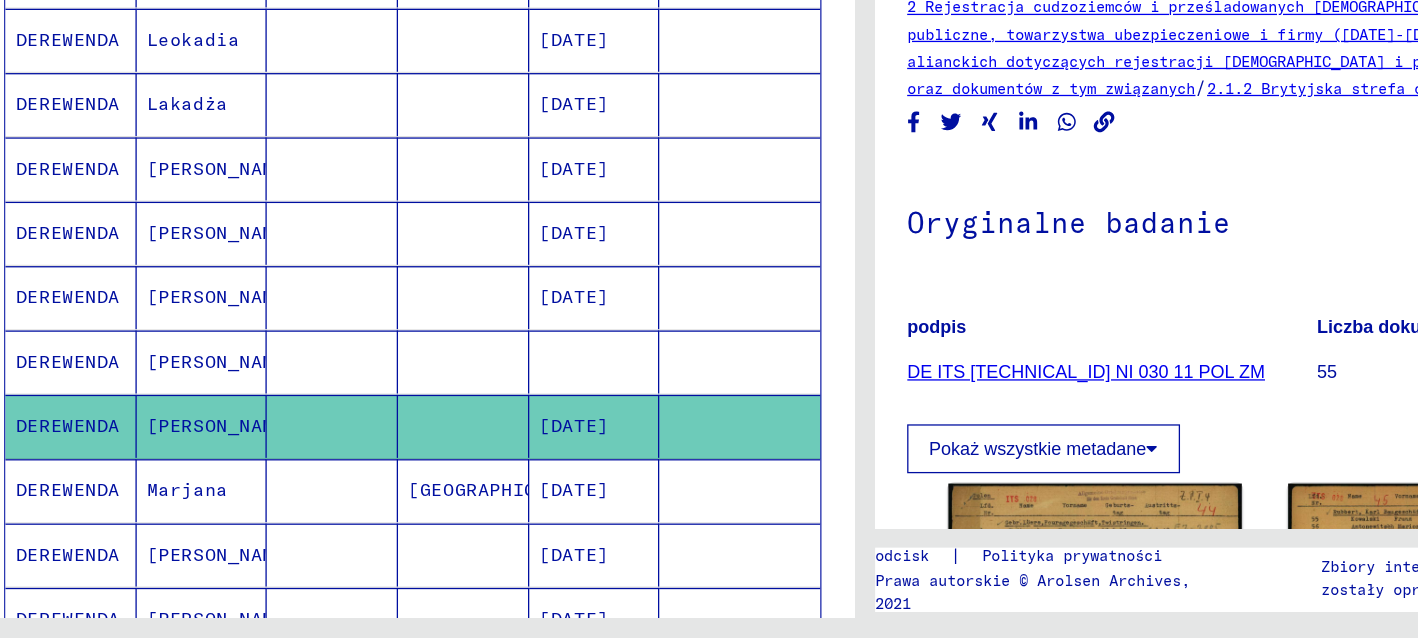 click on "Marjana" at bounding box center (194, 572) 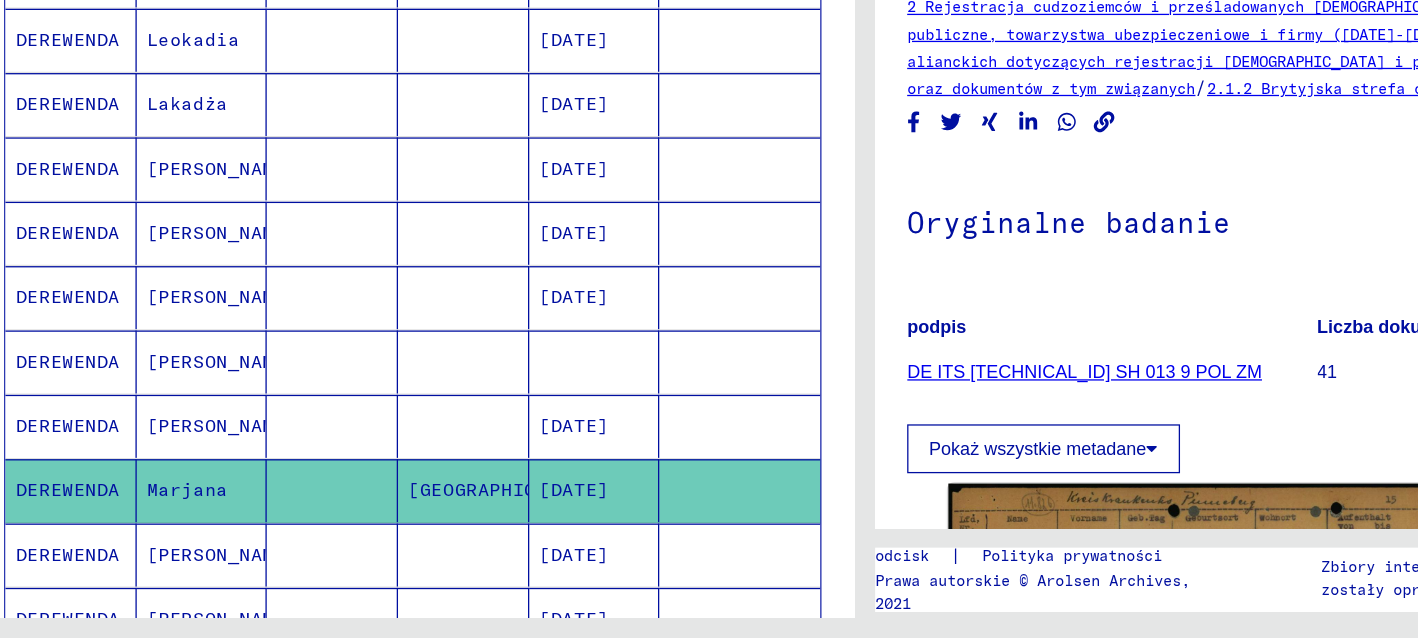 click on "[PERSON_NAME]" at bounding box center (194, 622) 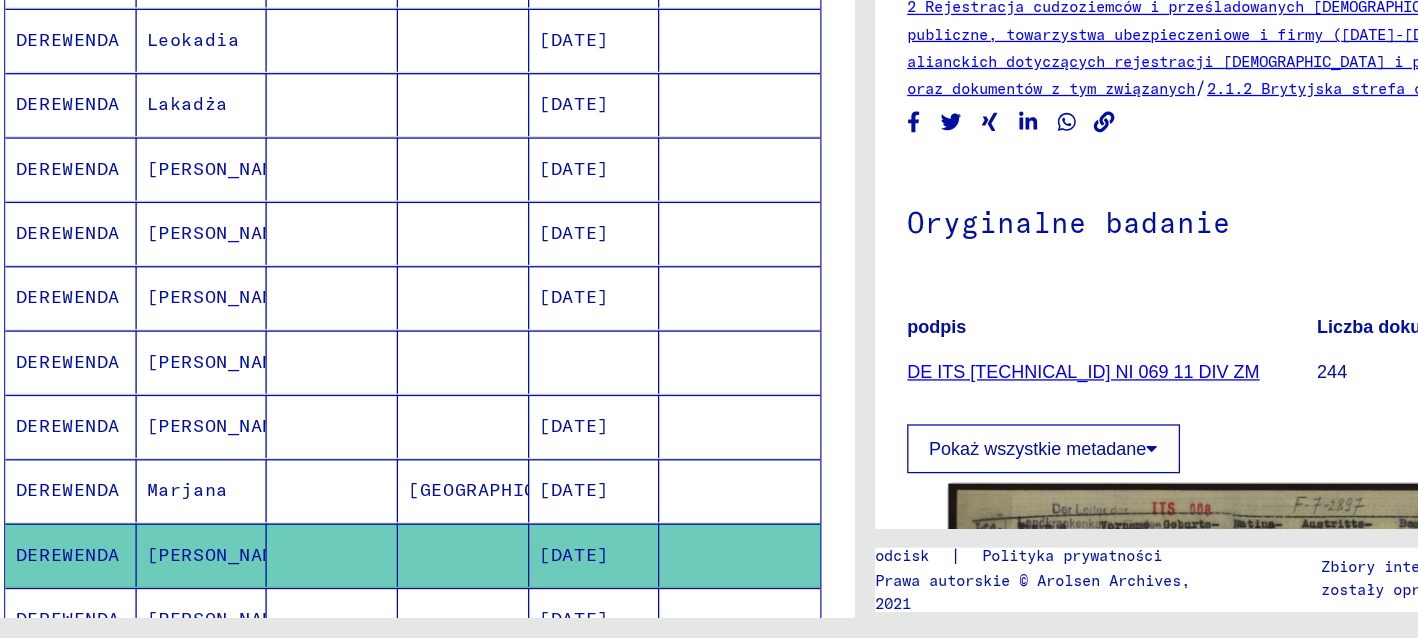 click on "[PERSON_NAME]." 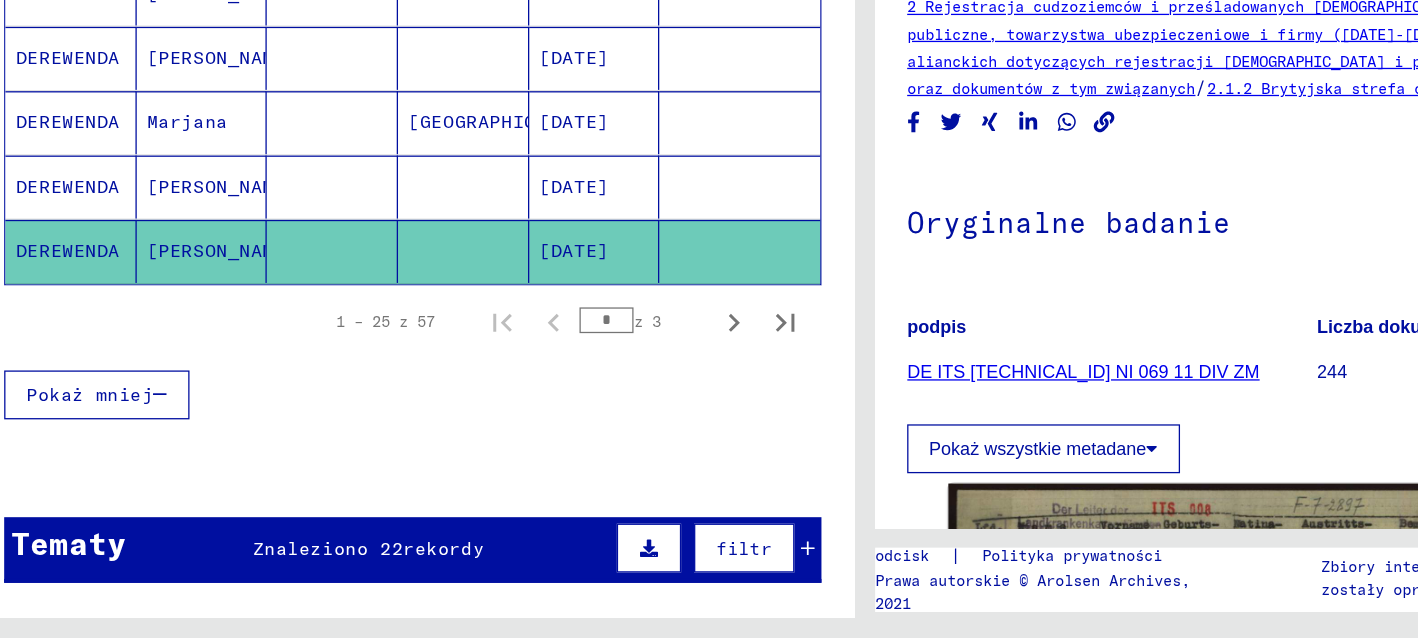 scroll, scrollTop: 1343, scrollLeft: 0, axis: vertical 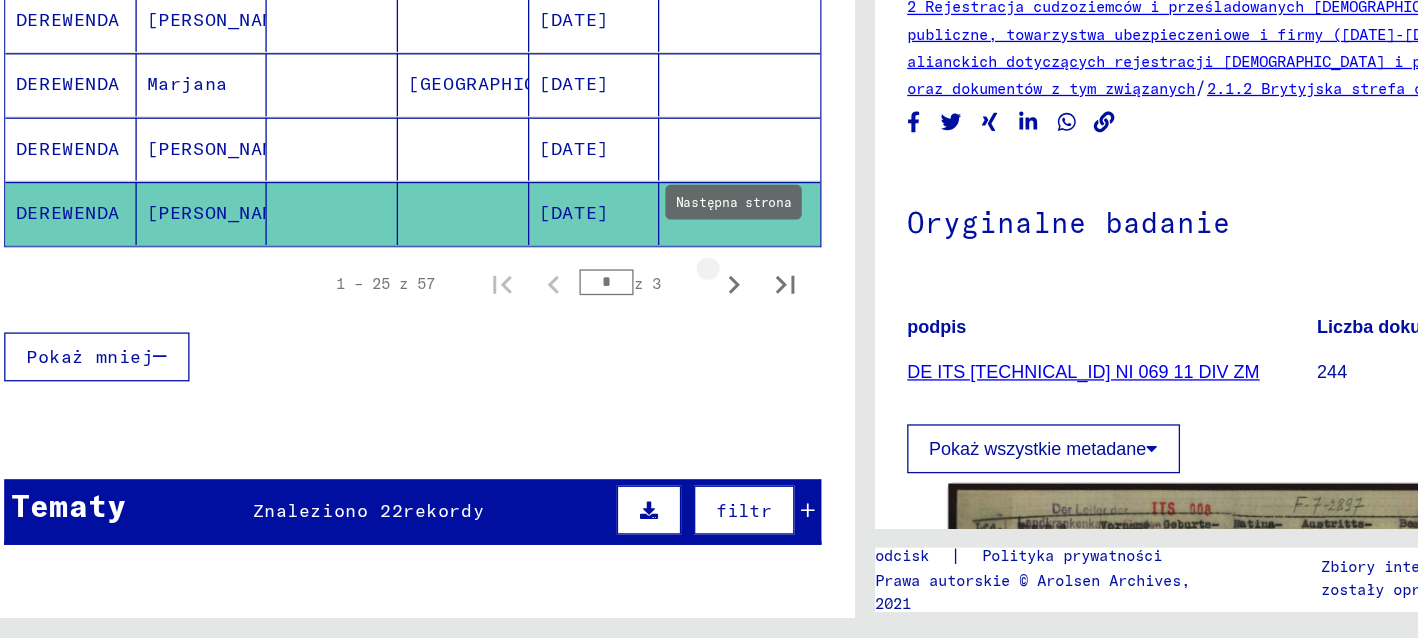 click at bounding box center [607, 362] 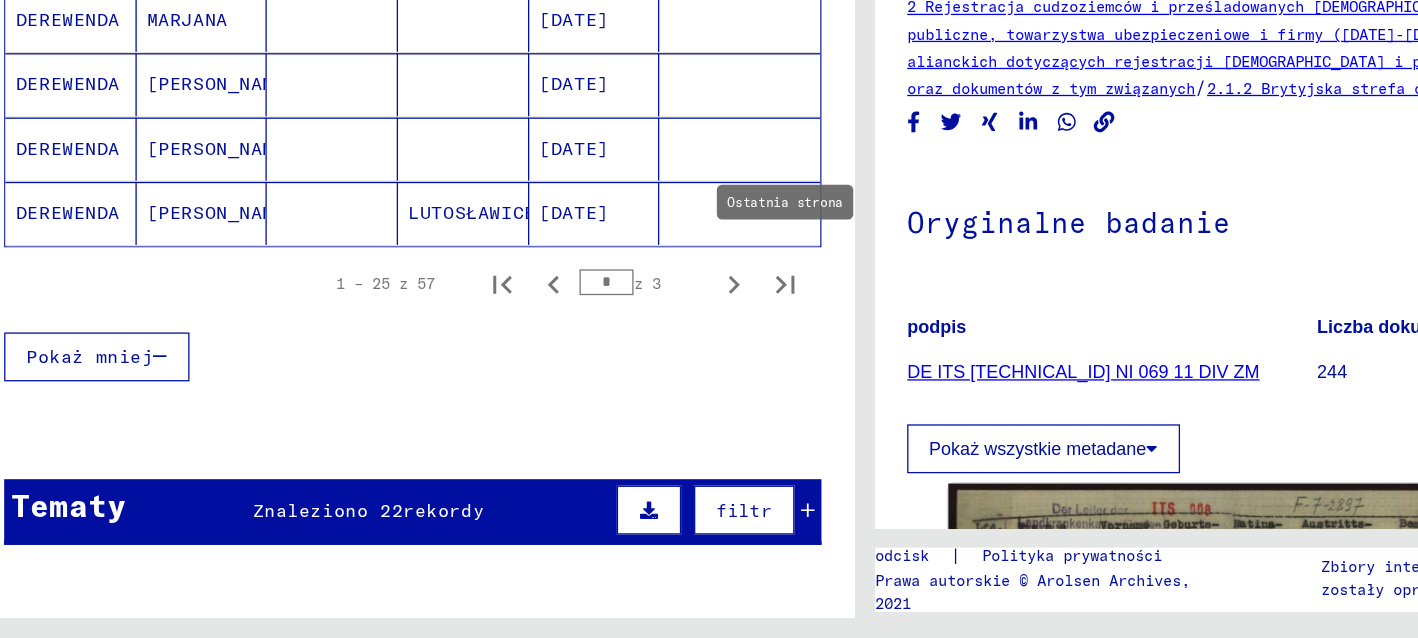 click on "1 – 25 z 57 * z 3" at bounding box center (470, 362) 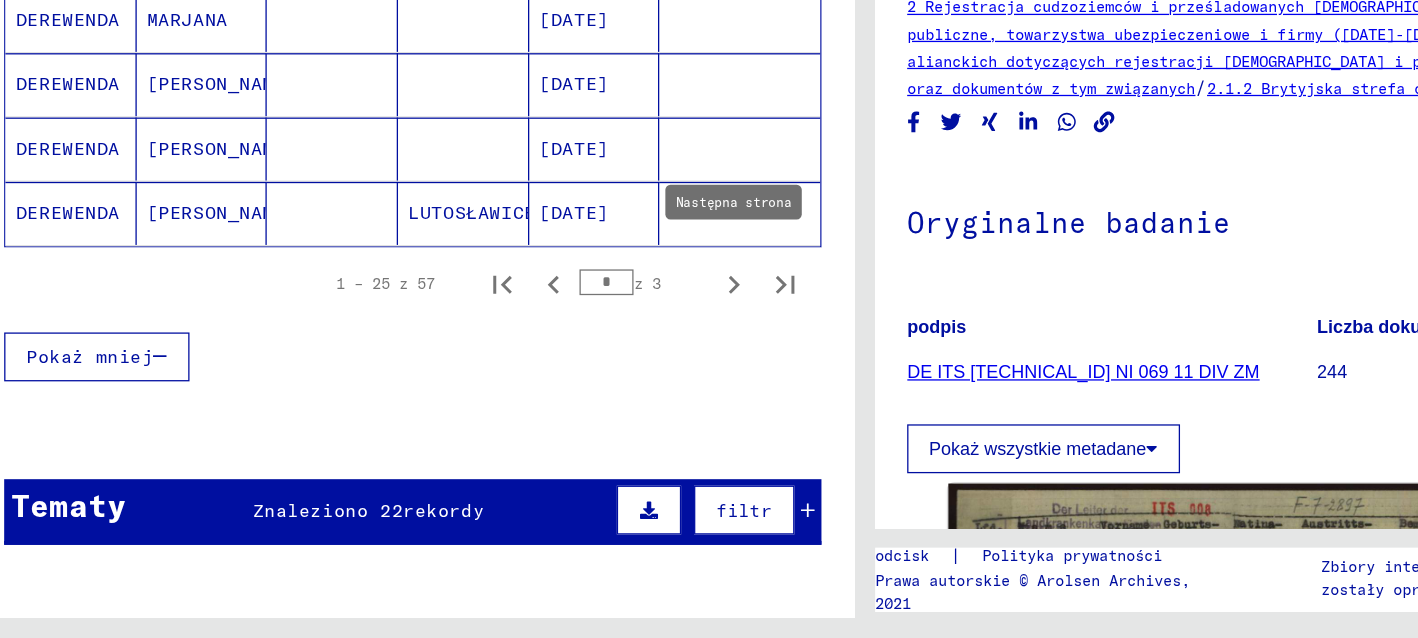 click at bounding box center (607, 362) 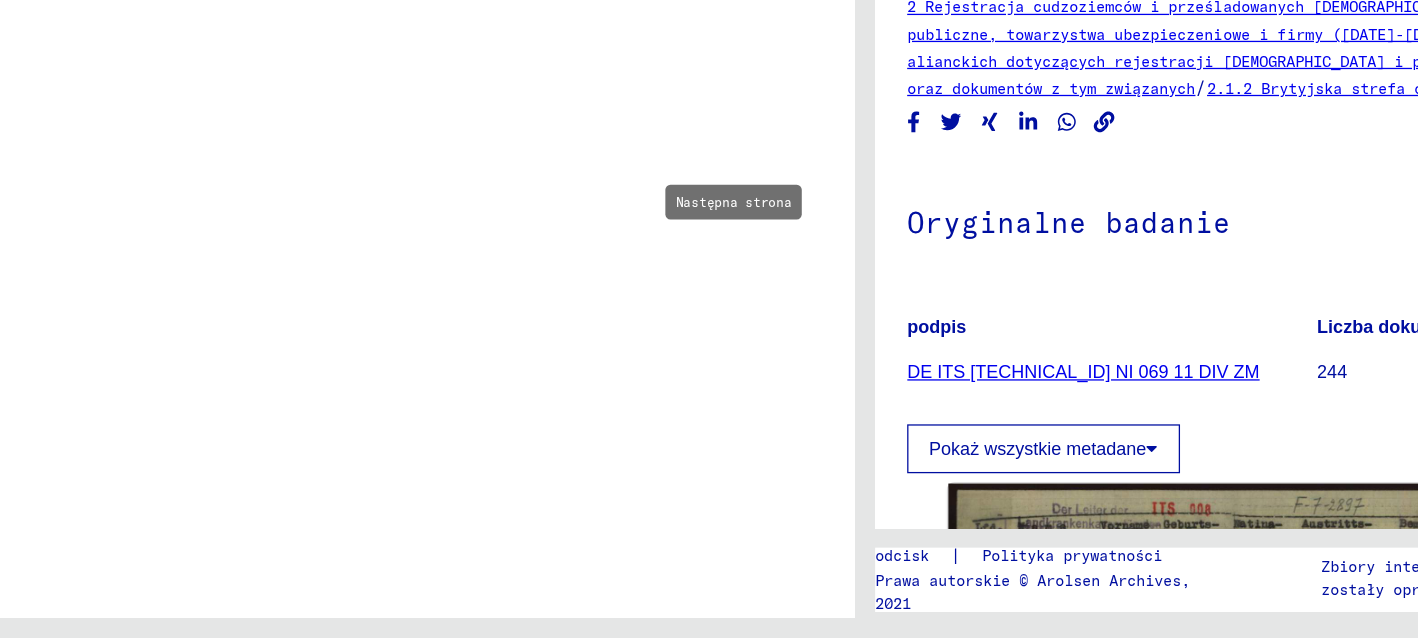 scroll, scrollTop: 917, scrollLeft: 0, axis: vertical 